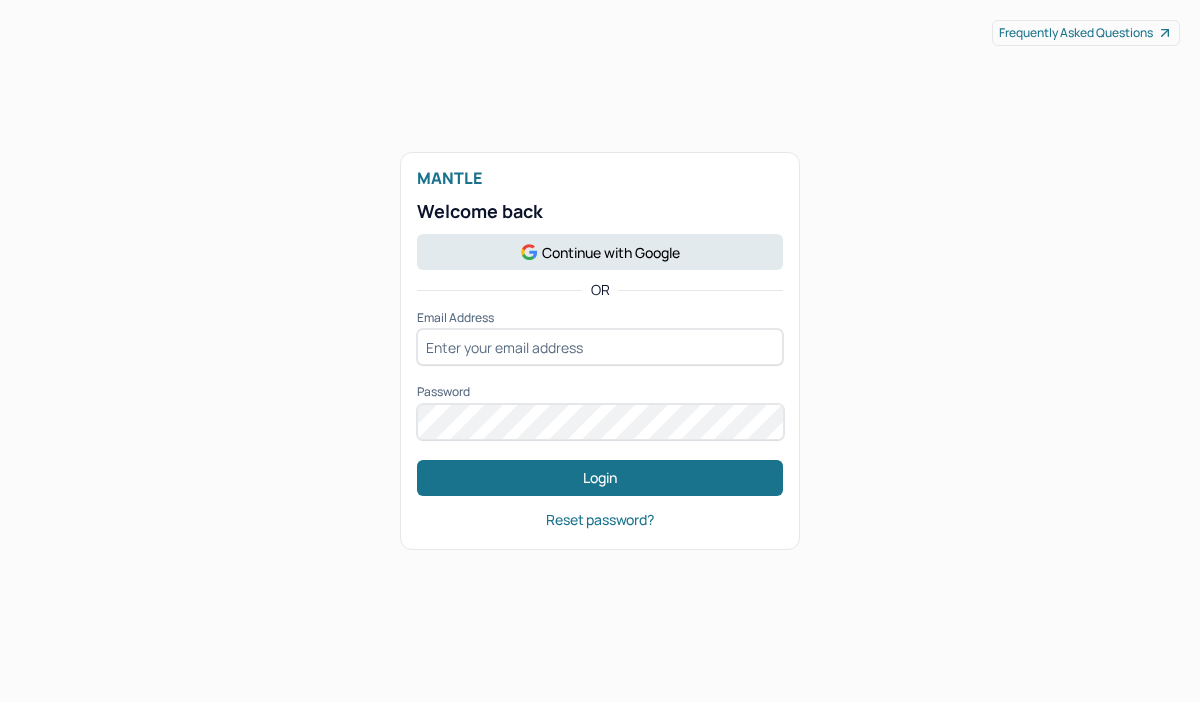 scroll, scrollTop: 0, scrollLeft: 0, axis: both 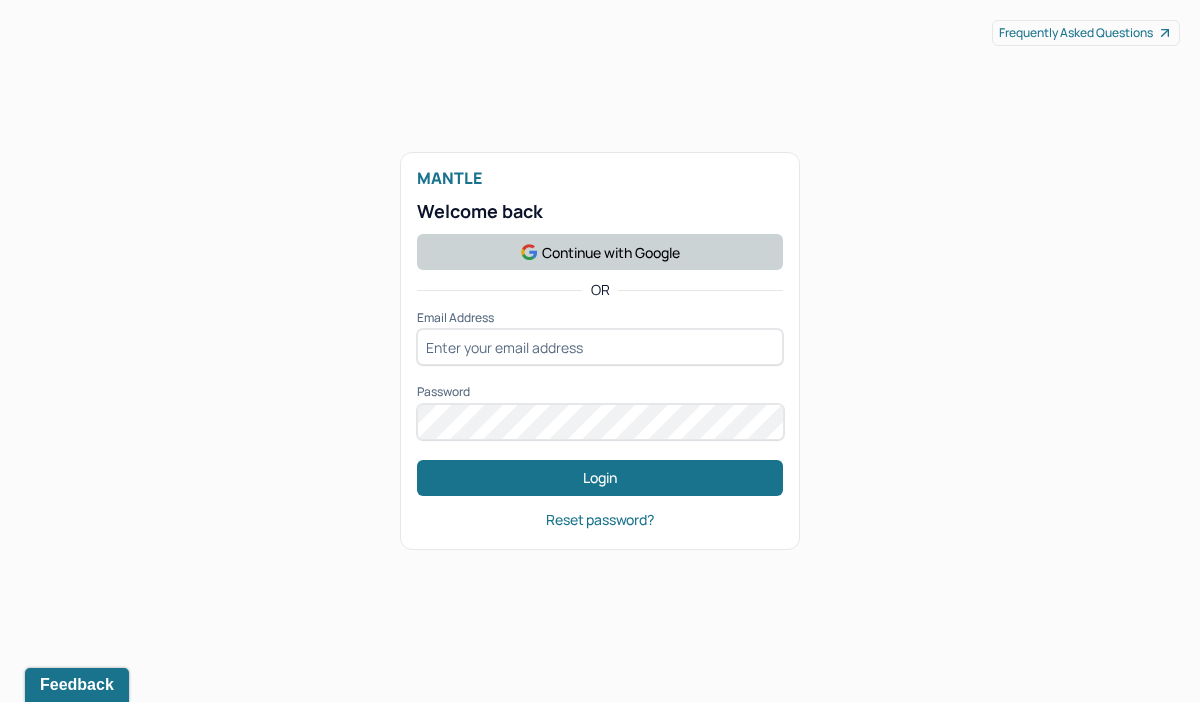 click on "Continue with Google" at bounding box center [600, 252] 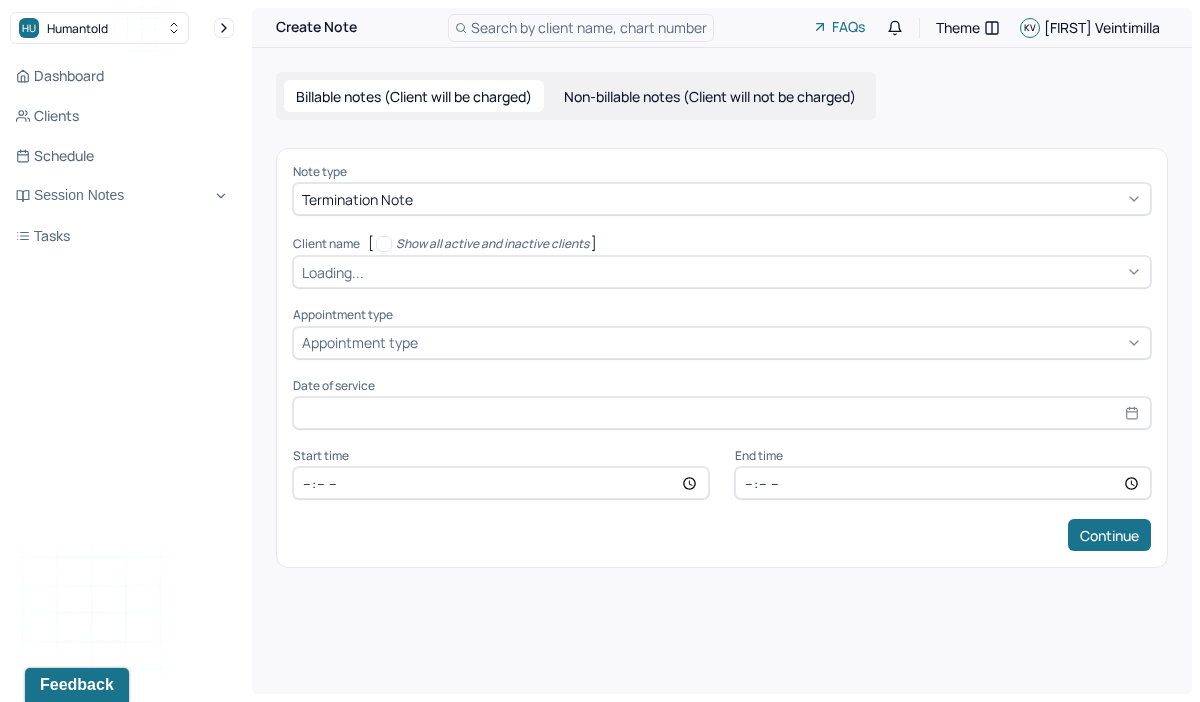 click at bounding box center (779, 199) 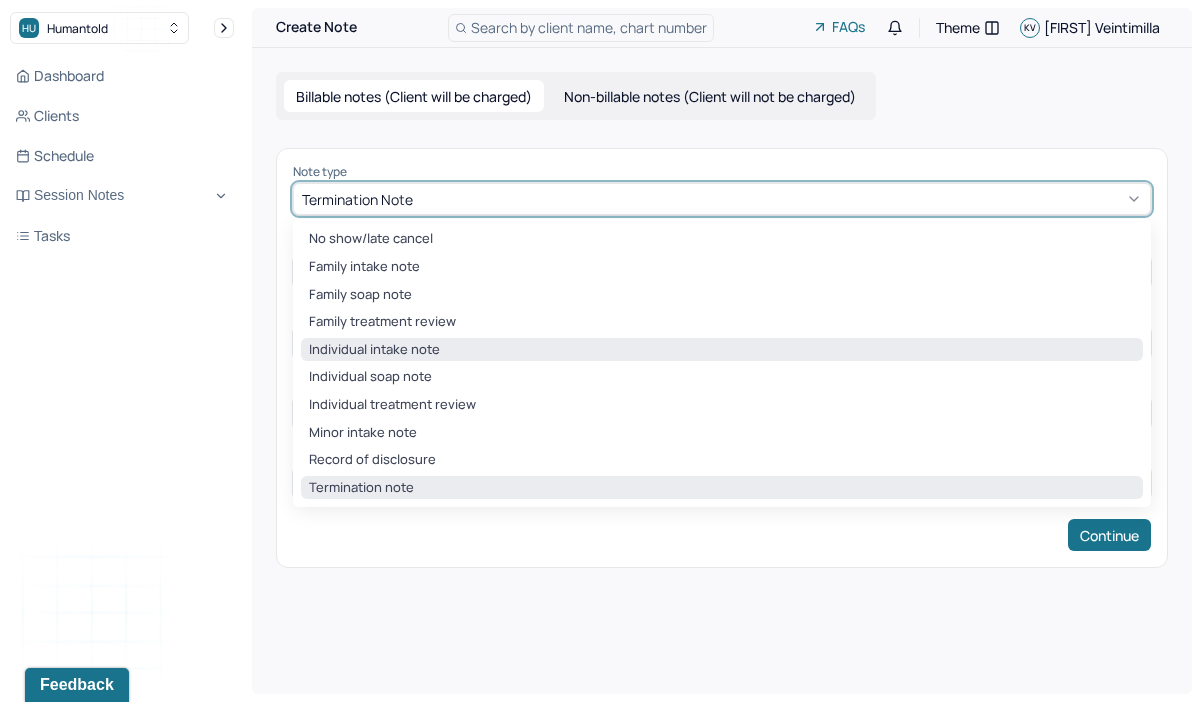 click on "Individual intake note" at bounding box center (722, 350) 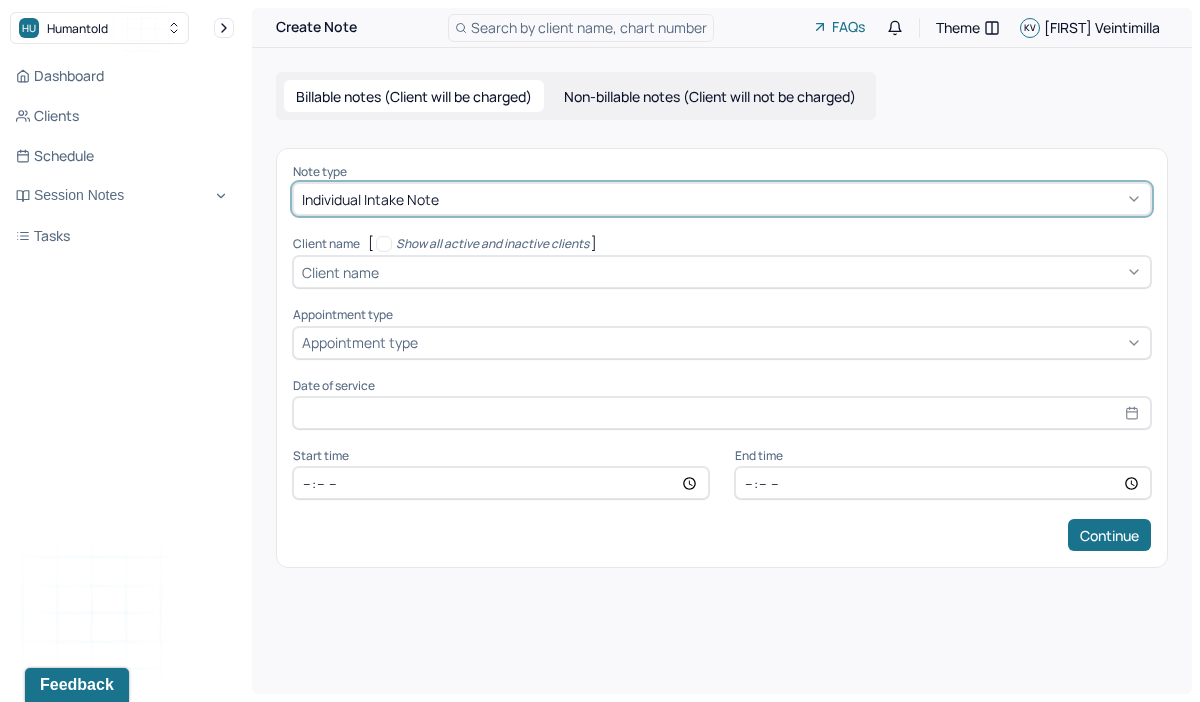 click at bounding box center (792, 199) 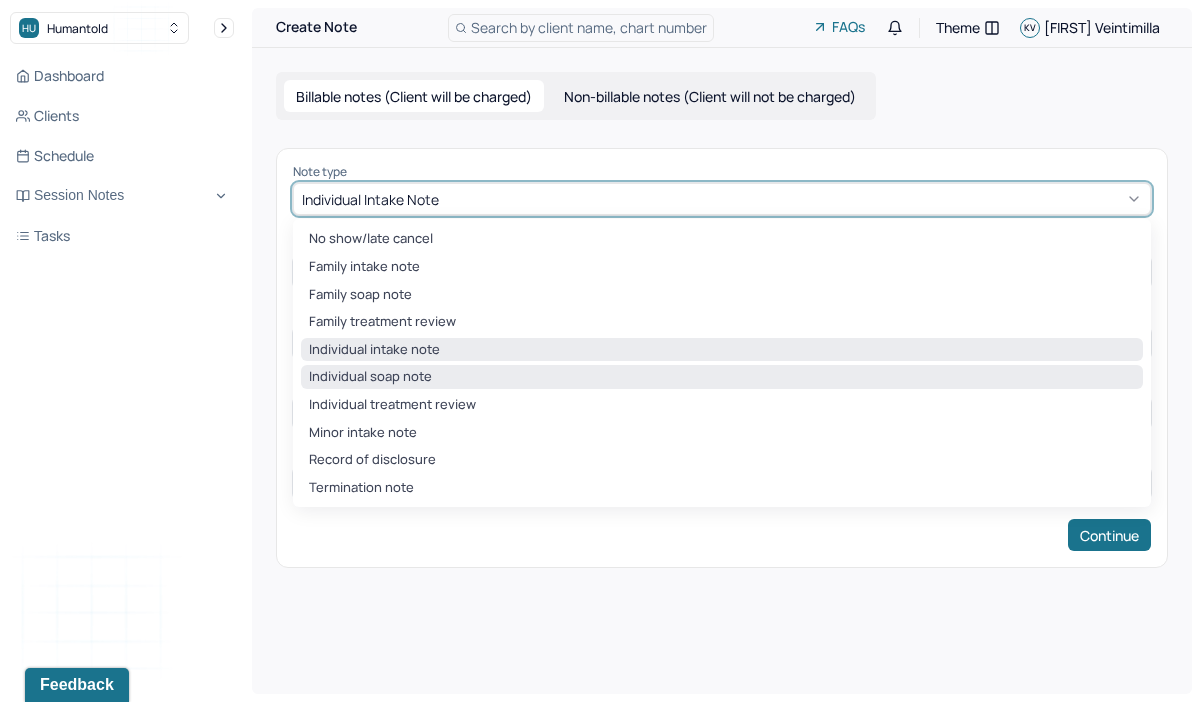 click on "Individual soap note" at bounding box center [722, 377] 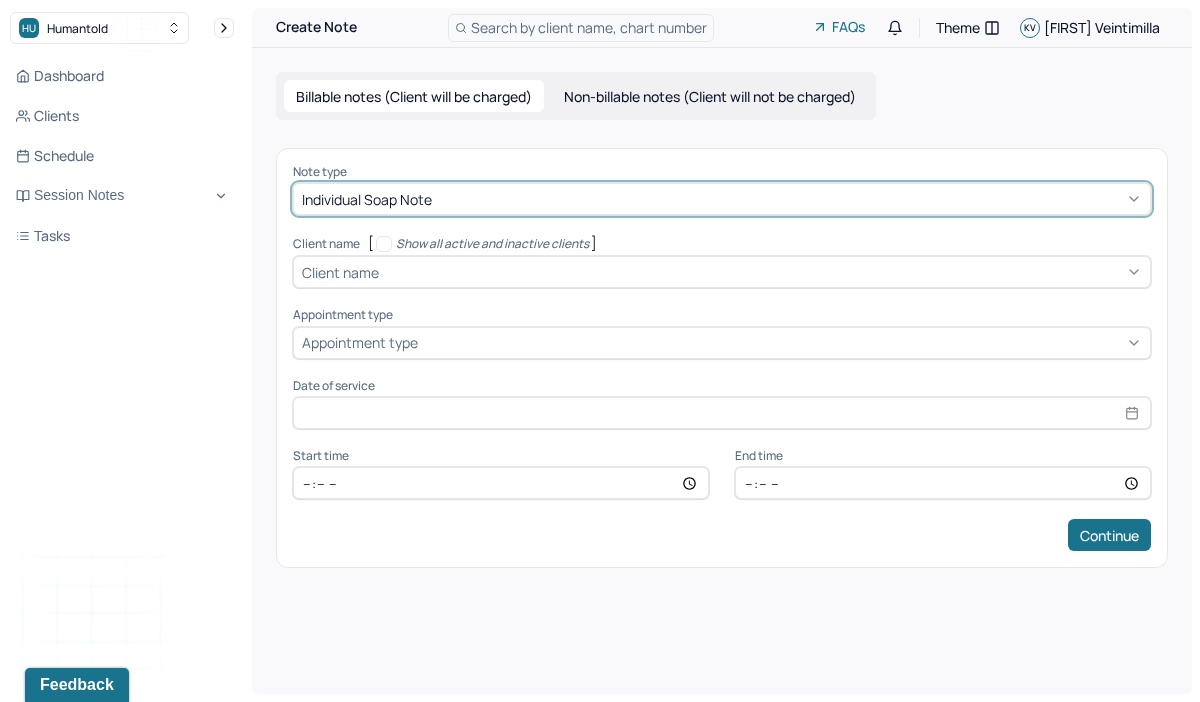 click at bounding box center (762, 272) 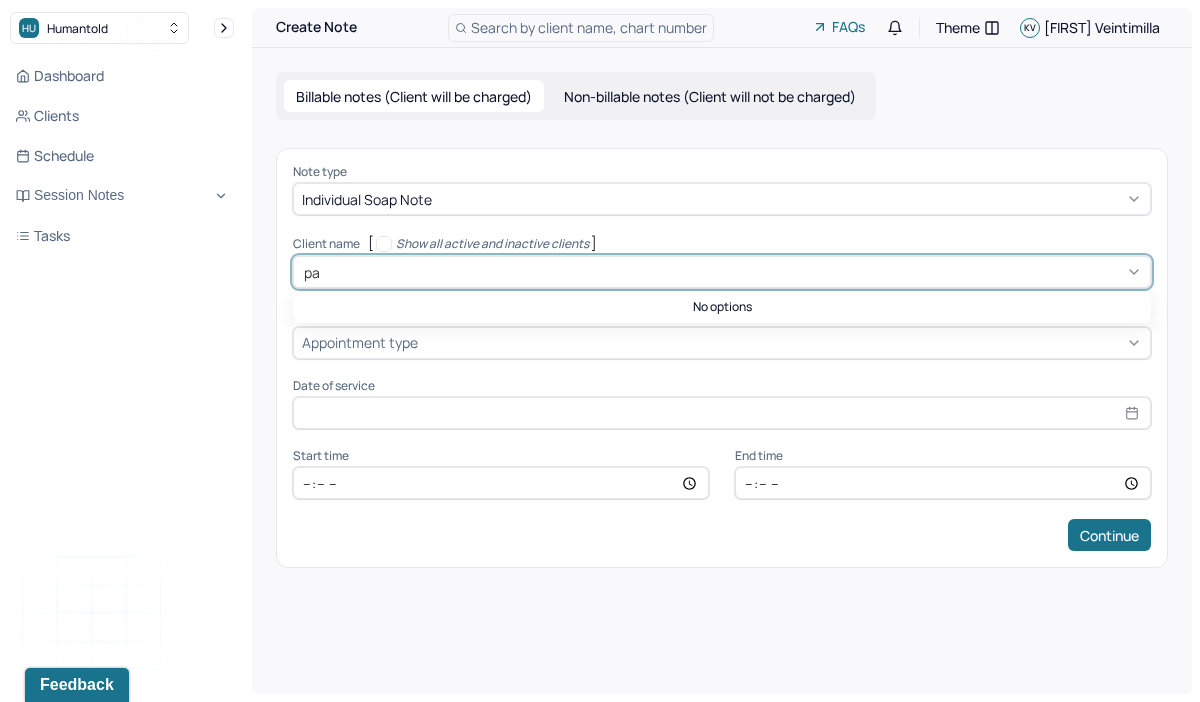 type on "p" 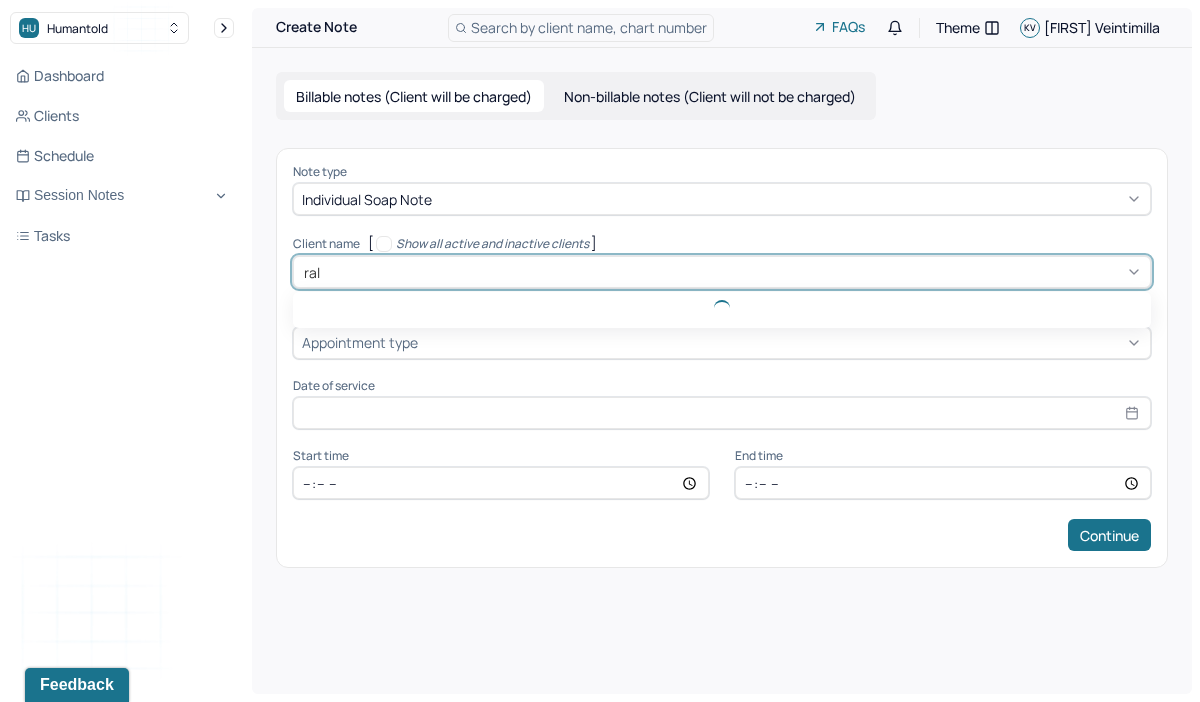 type on "ralp" 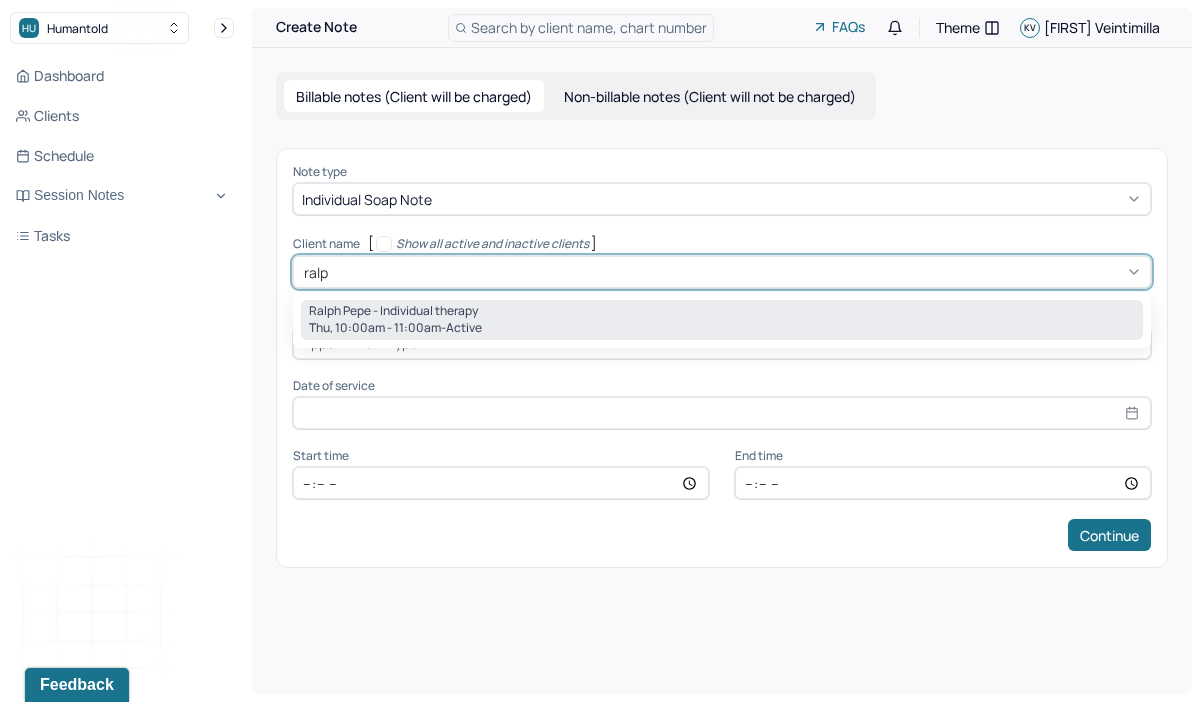 click on "Ralph Pepe - Individual therapy" at bounding box center [393, 311] 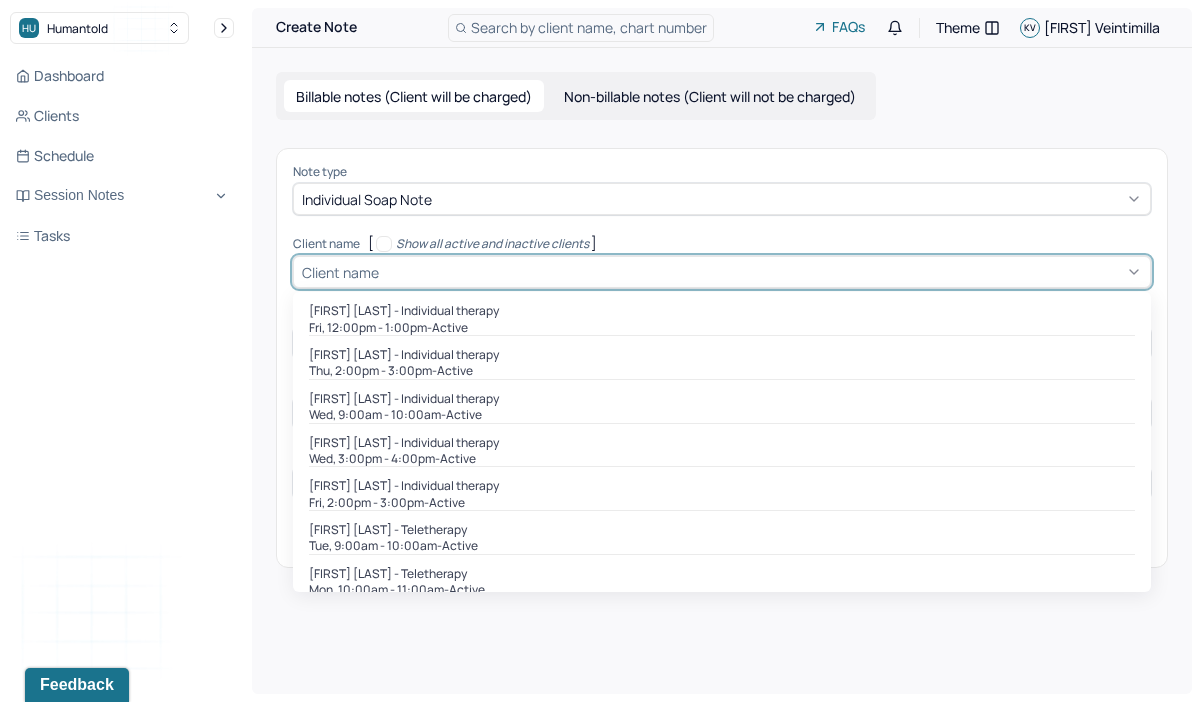 click at bounding box center (762, 272) 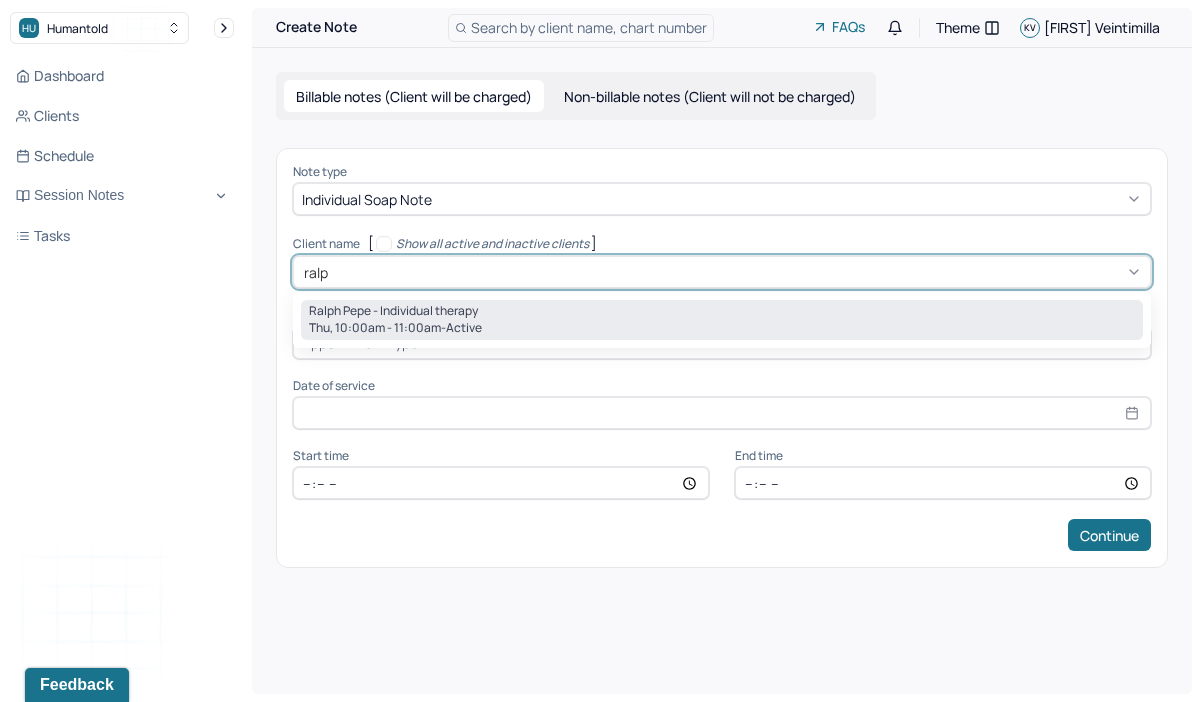 type on "[NAME]" 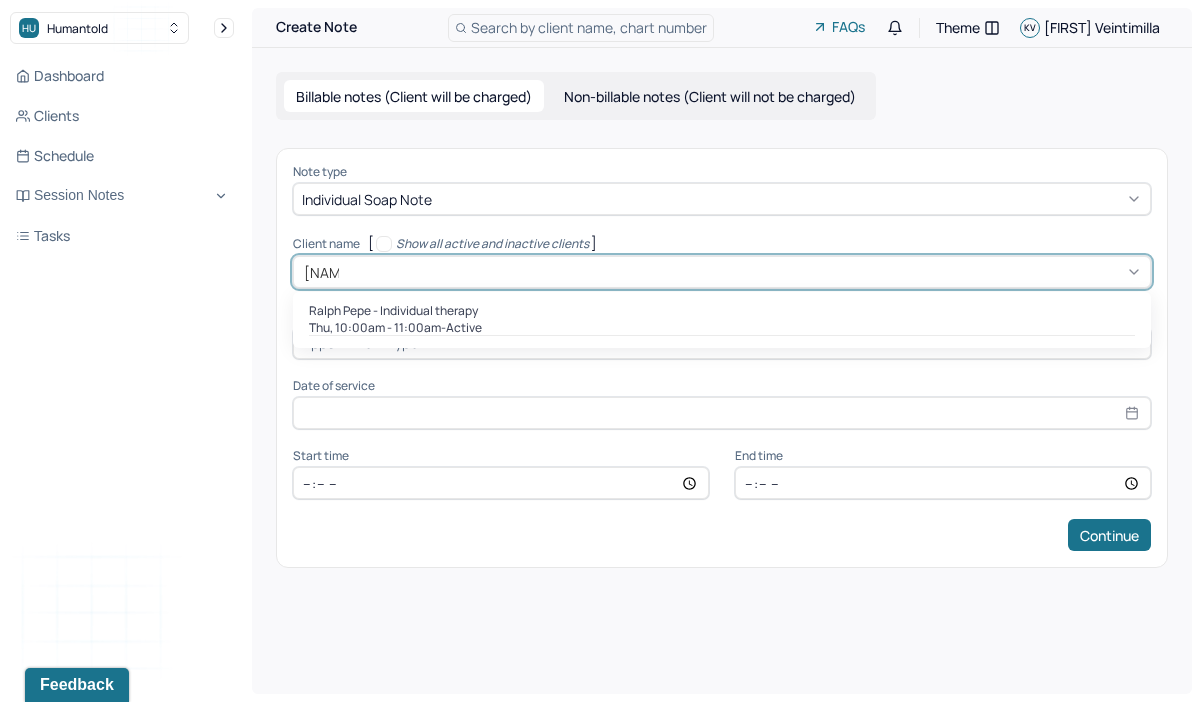 click on "Ralph Pepe - Individual therapy" at bounding box center (393, 311) 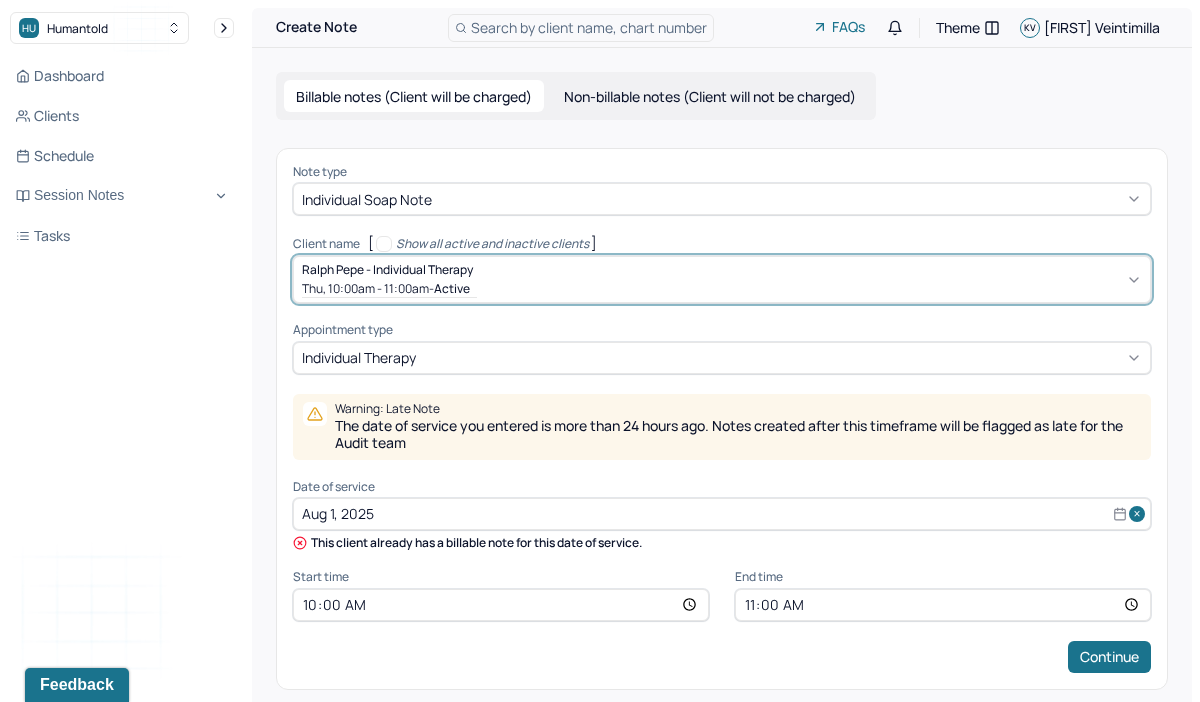 scroll, scrollTop: 17, scrollLeft: 0, axis: vertical 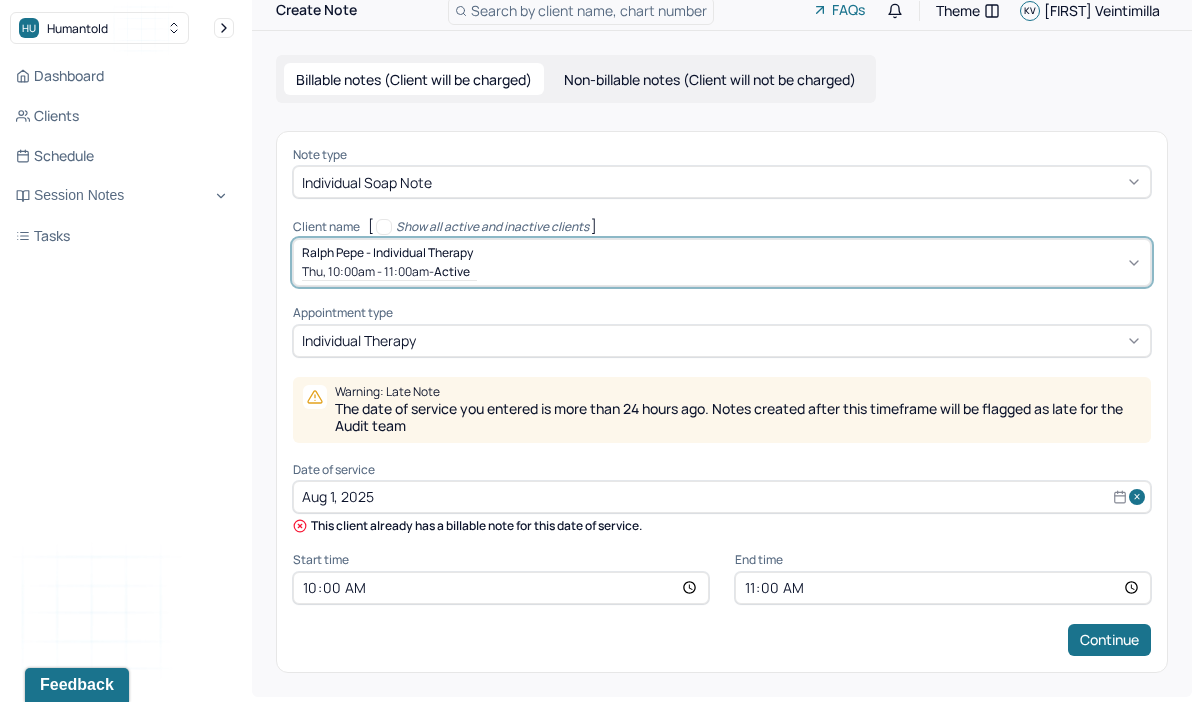 click on "Aug 1, 2025" at bounding box center (722, 497) 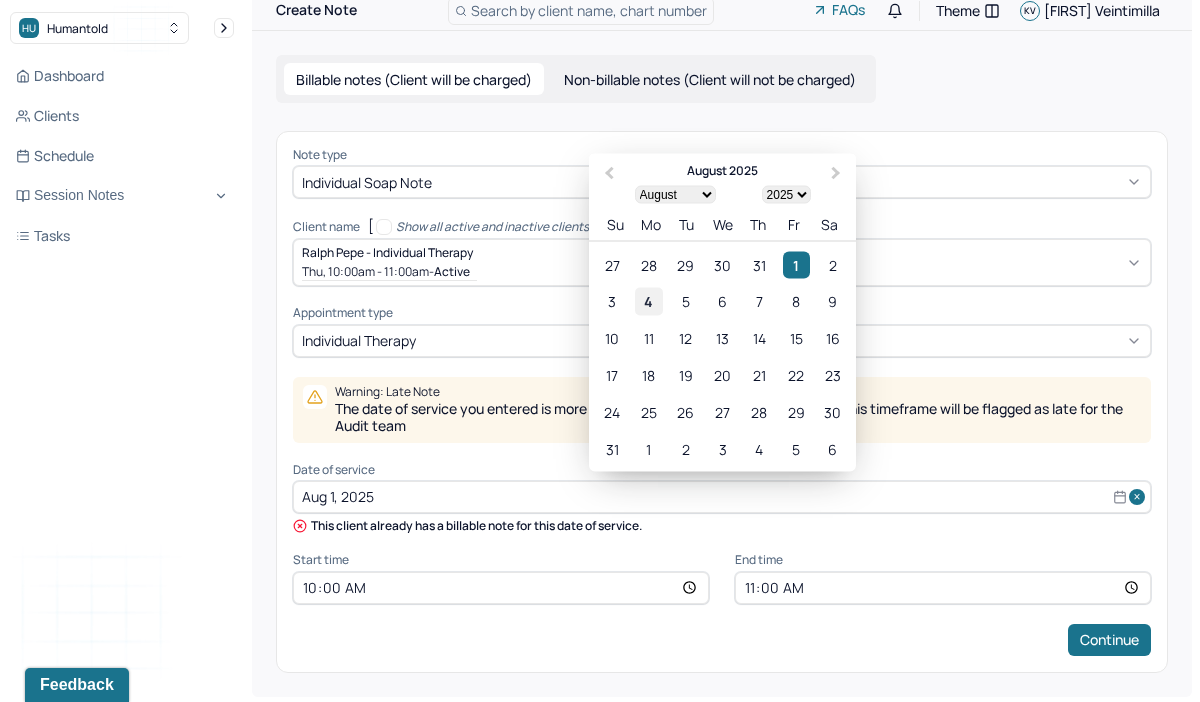 click on "4" at bounding box center [648, 301] 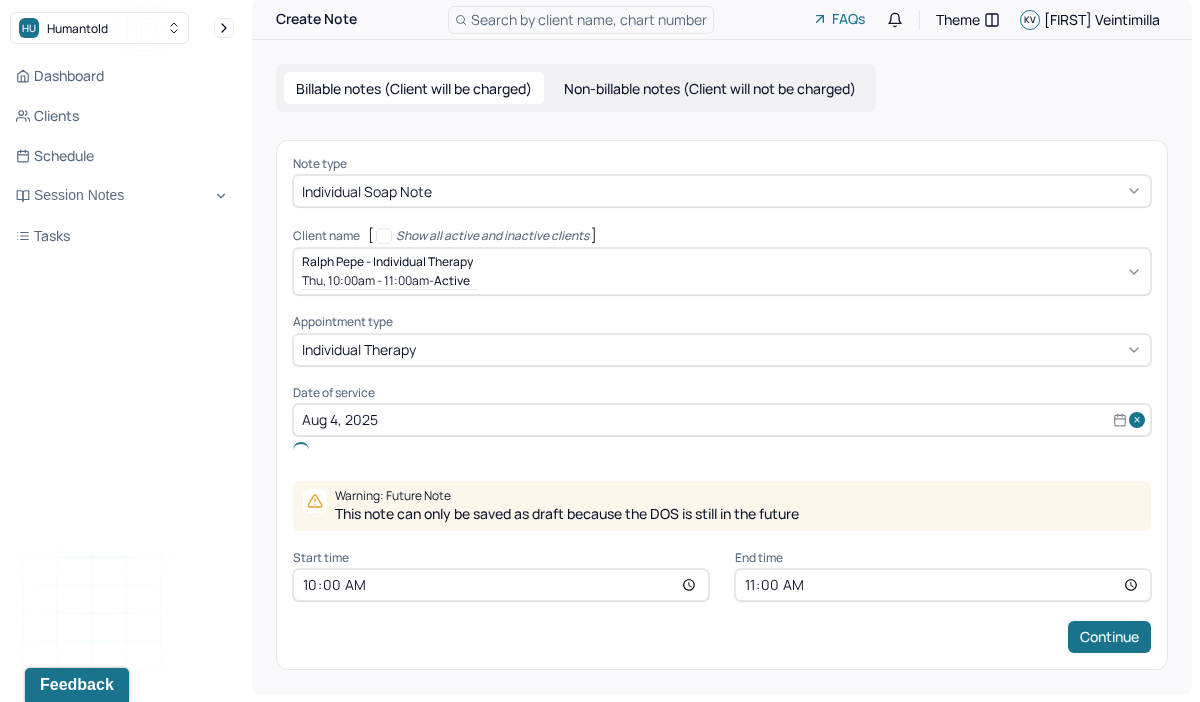 scroll, scrollTop: 0, scrollLeft: 0, axis: both 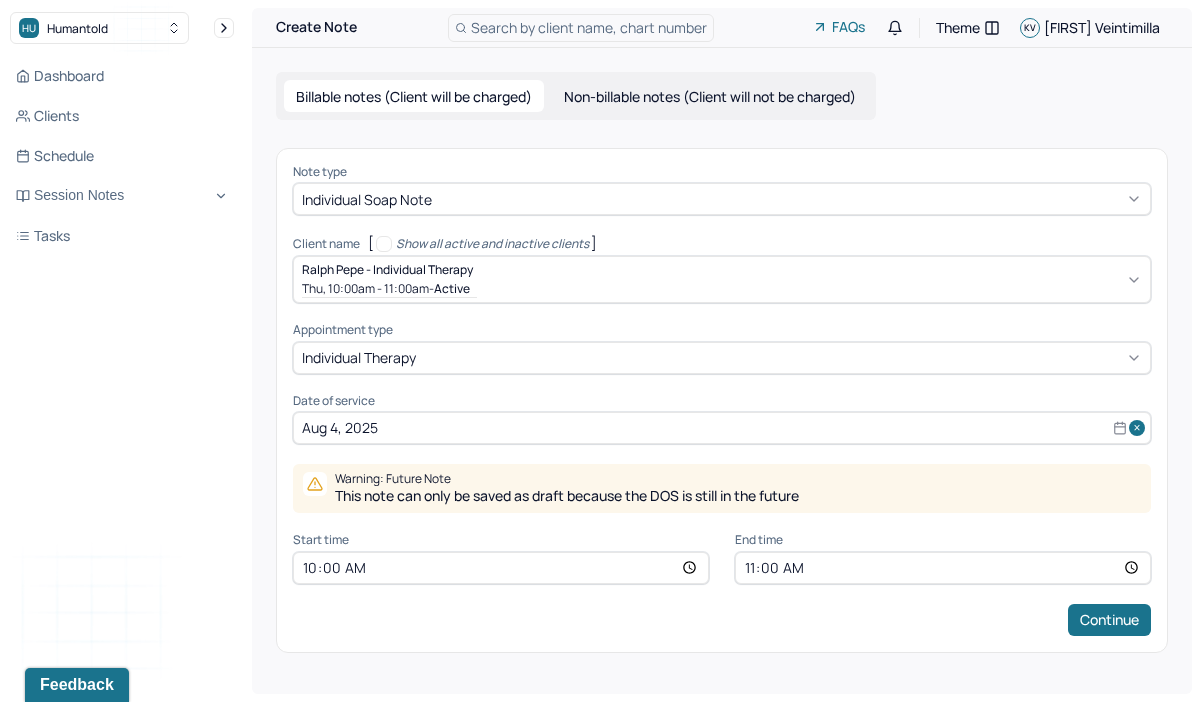 click on "10:00" at bounding box center [501, 568] 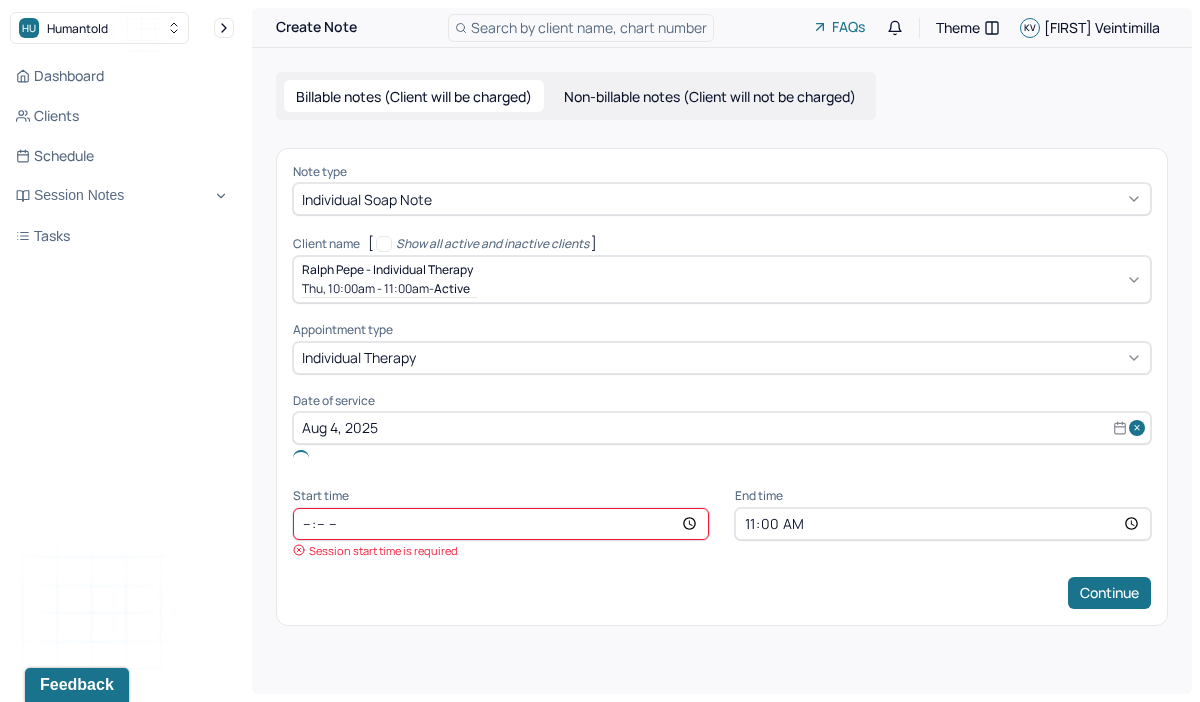 type on "08:00" 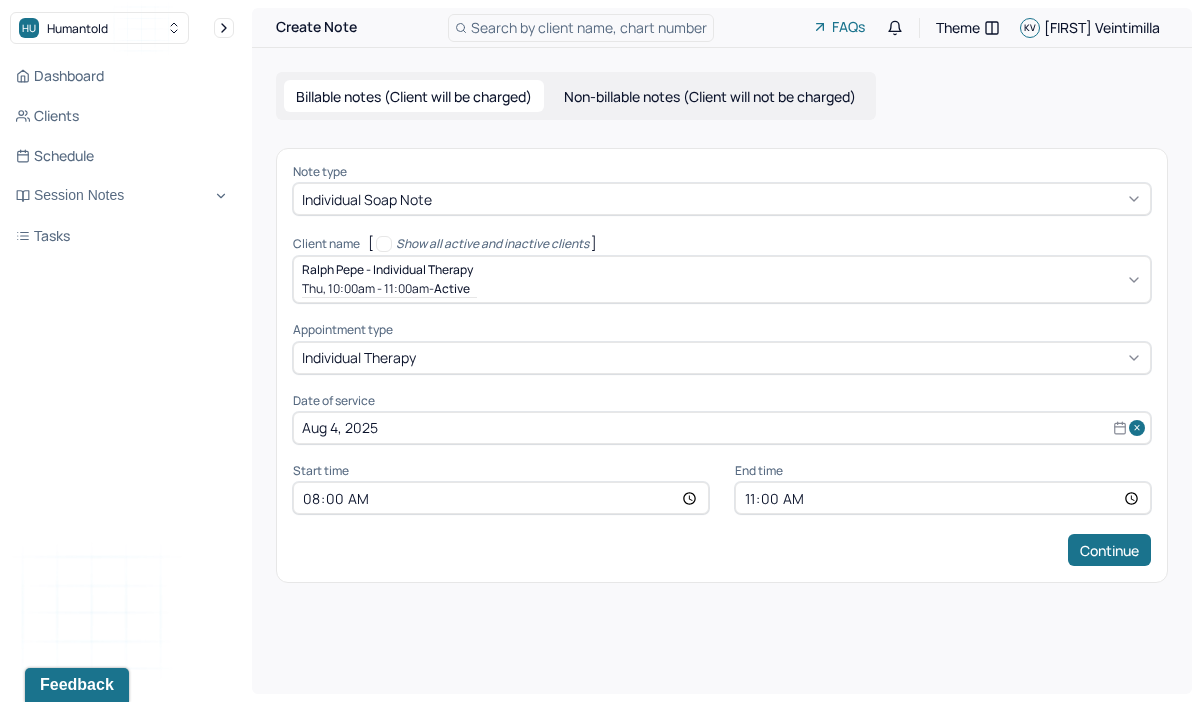 click on "11:00" at bounding box center [943, 498] 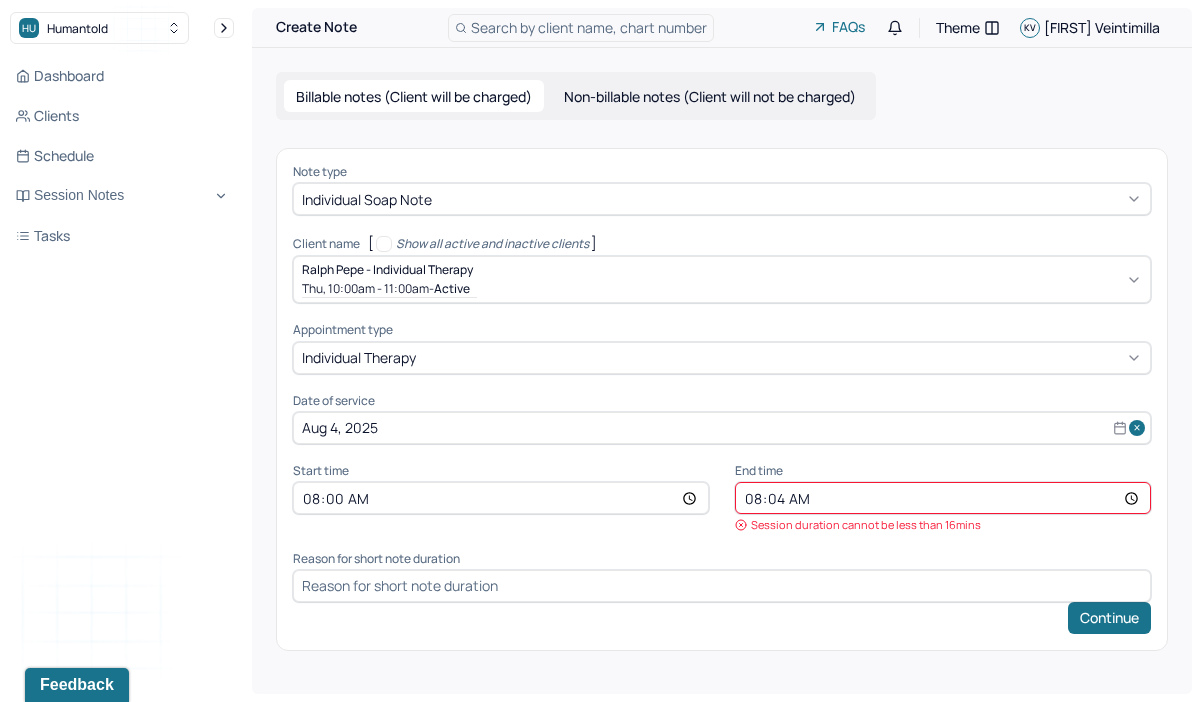 type on "08:45" 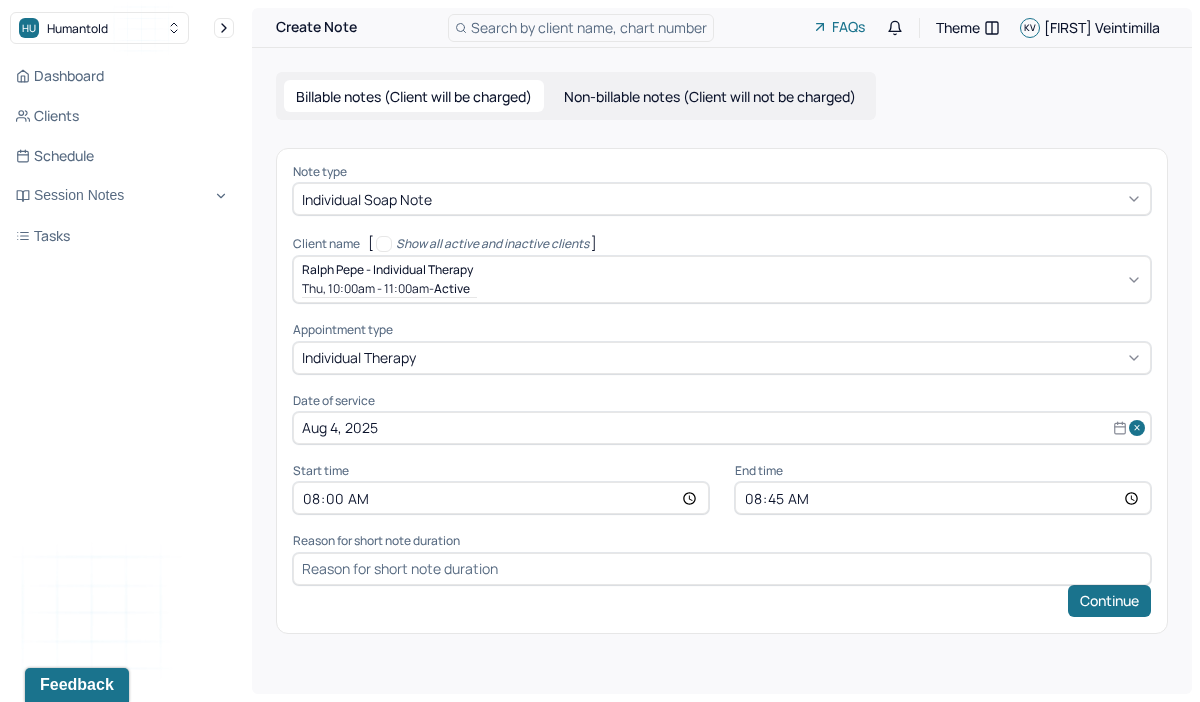 click on "Continue" at bounding box center [722, 601] 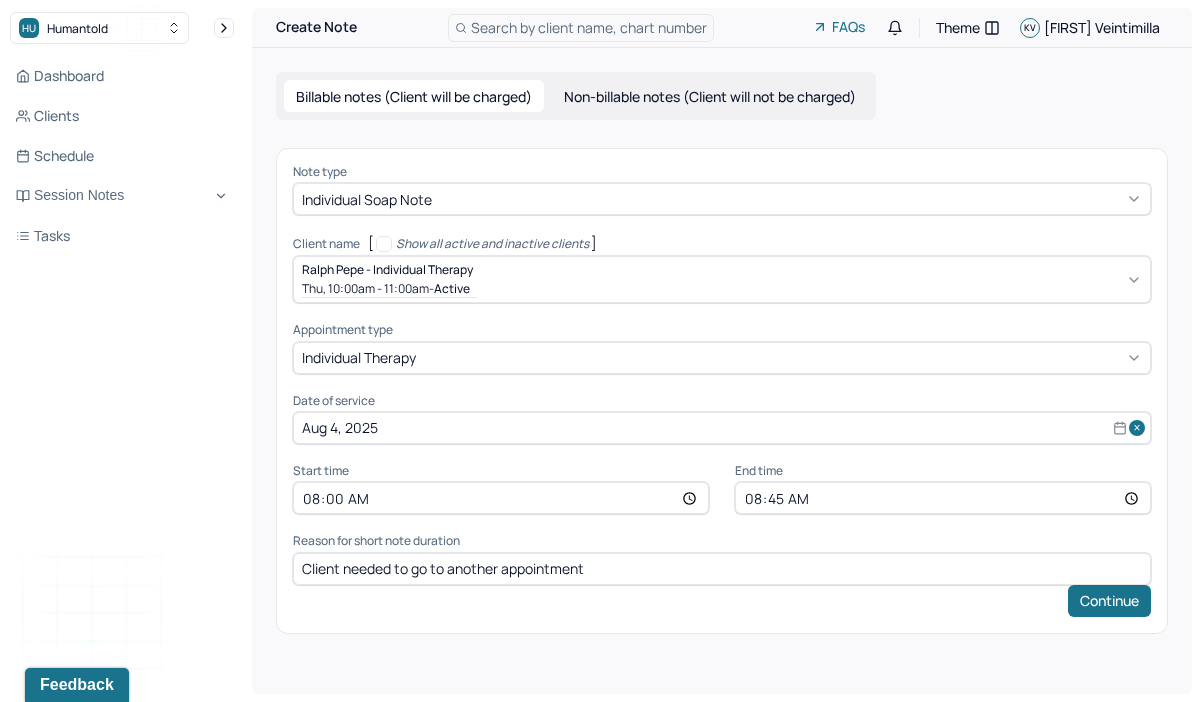 type on "Client needed to go to another appointment" 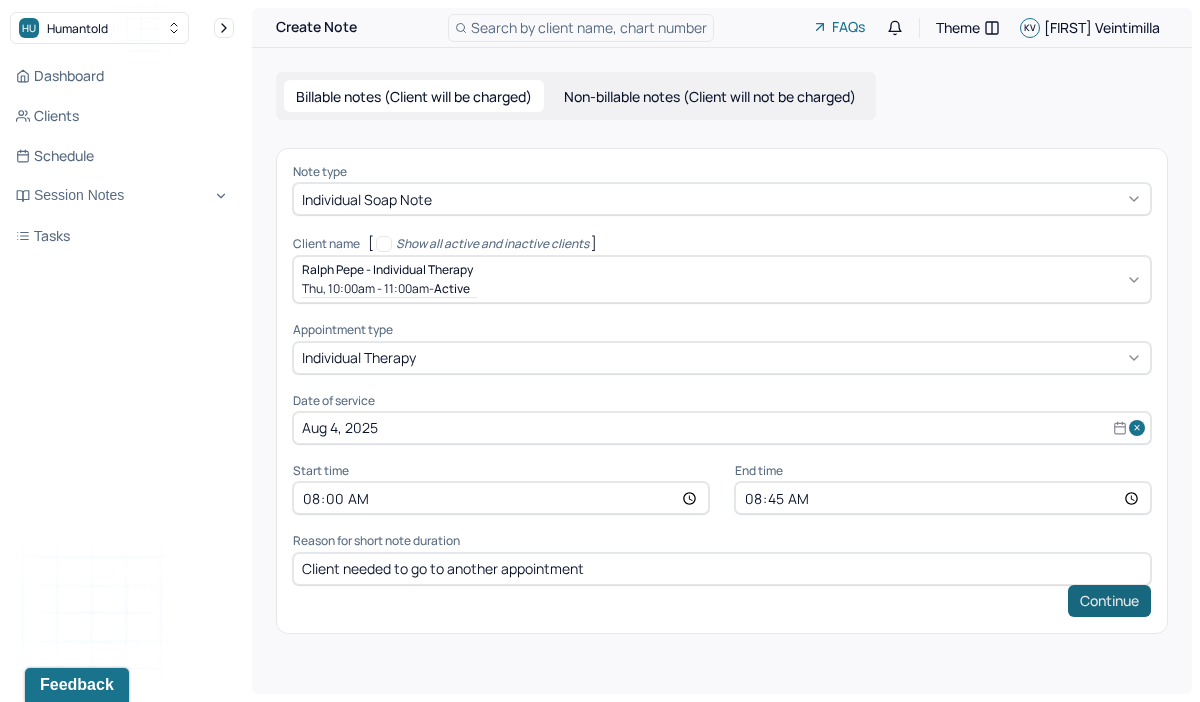 click on "Continue" at bounding box center [1109, 601] 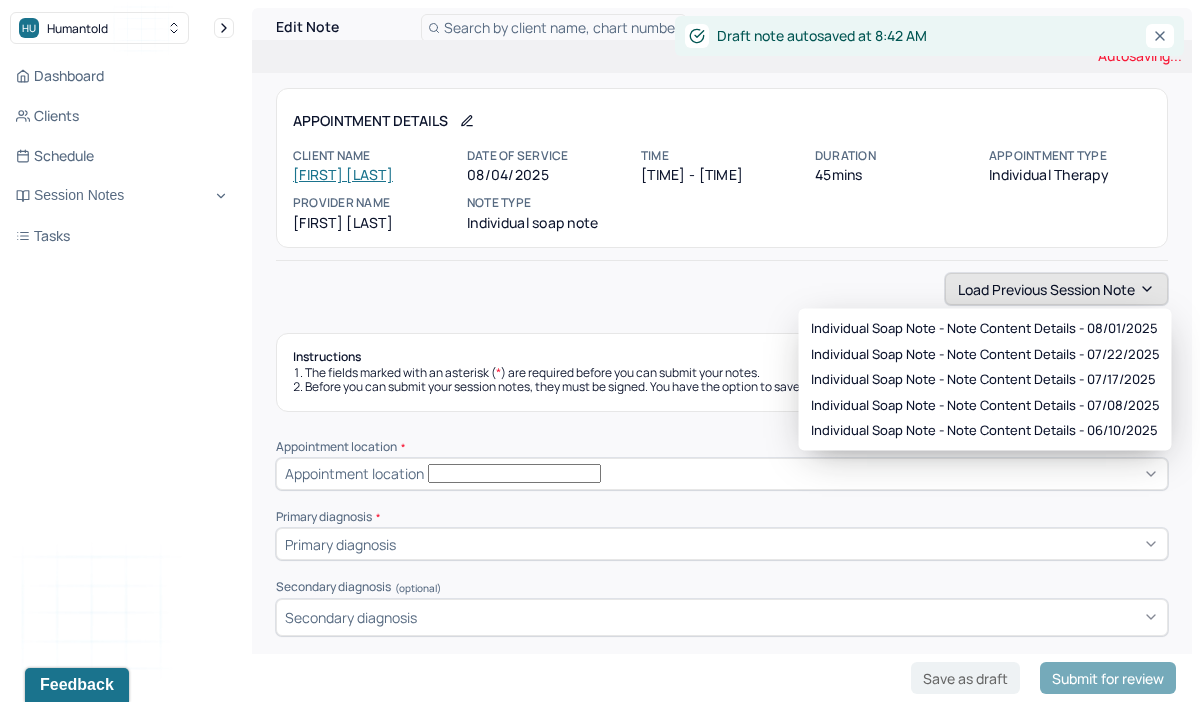 click on "Load previous session note" at bounding box center [1056, 289] 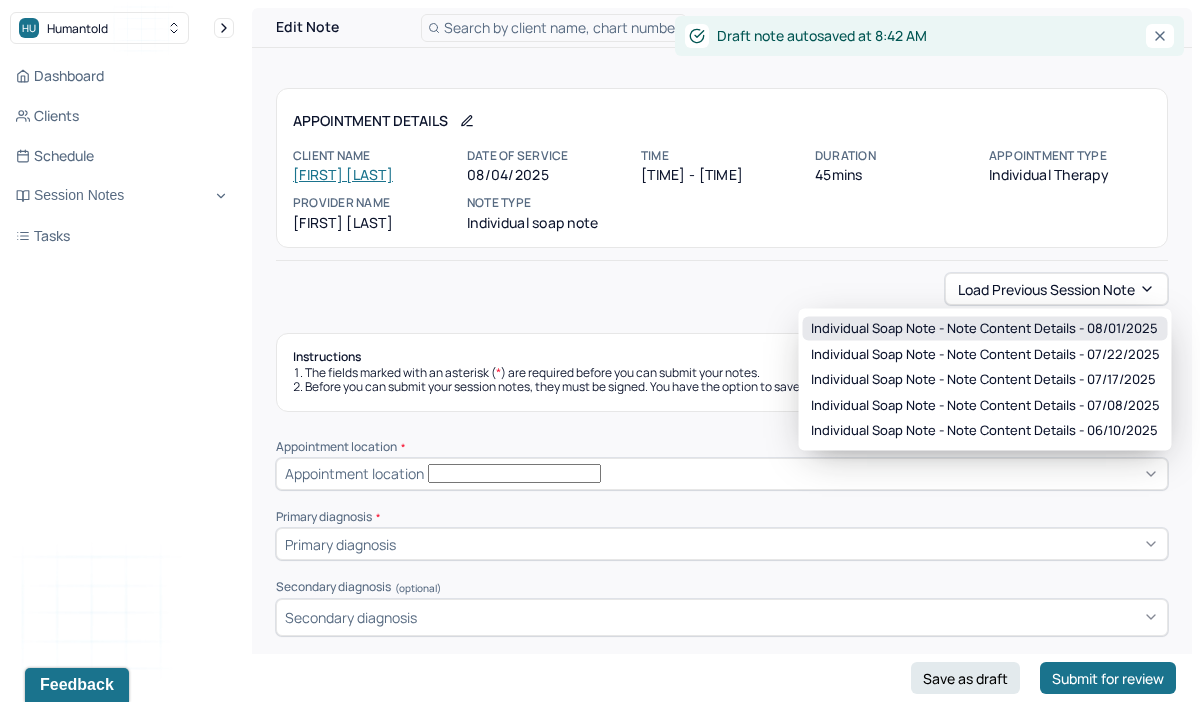 click on "Individual soap note   - Note content Details -   08/01/2025" at bounding box center (984, 329) 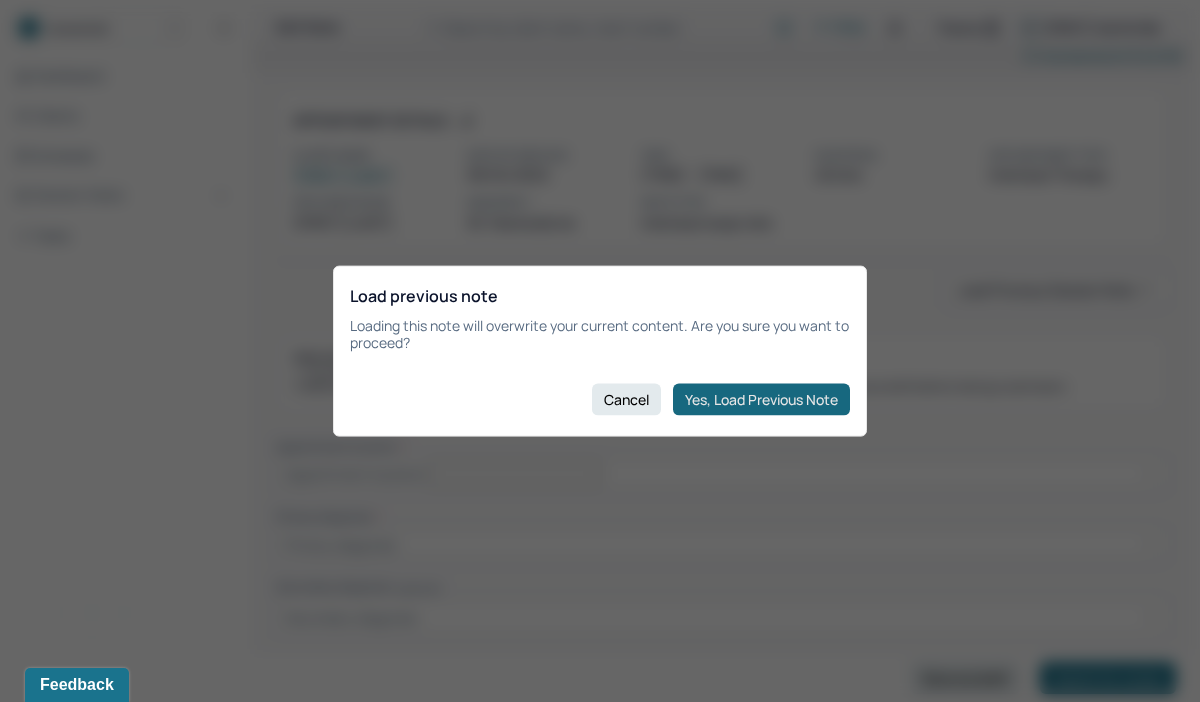 click on "Yes, Load Previous Note" at bounding box center [761, 399] 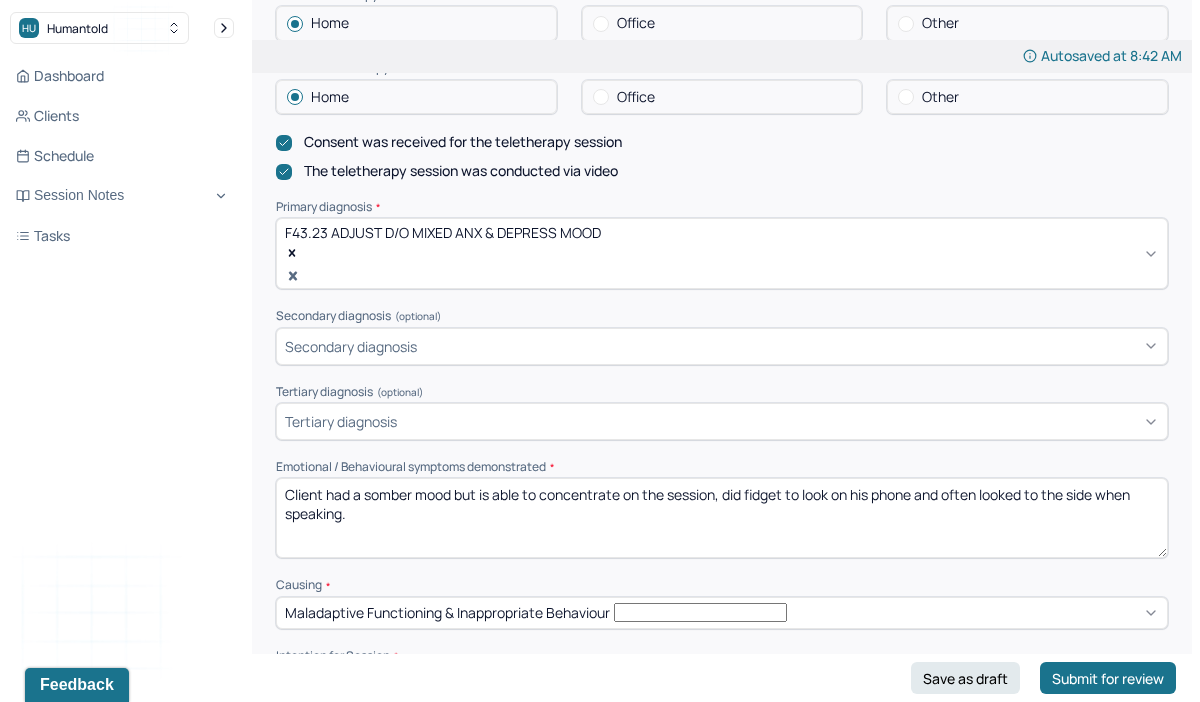 scroll, scrollTop: 512, scrollLeft: 0, axis: vertical 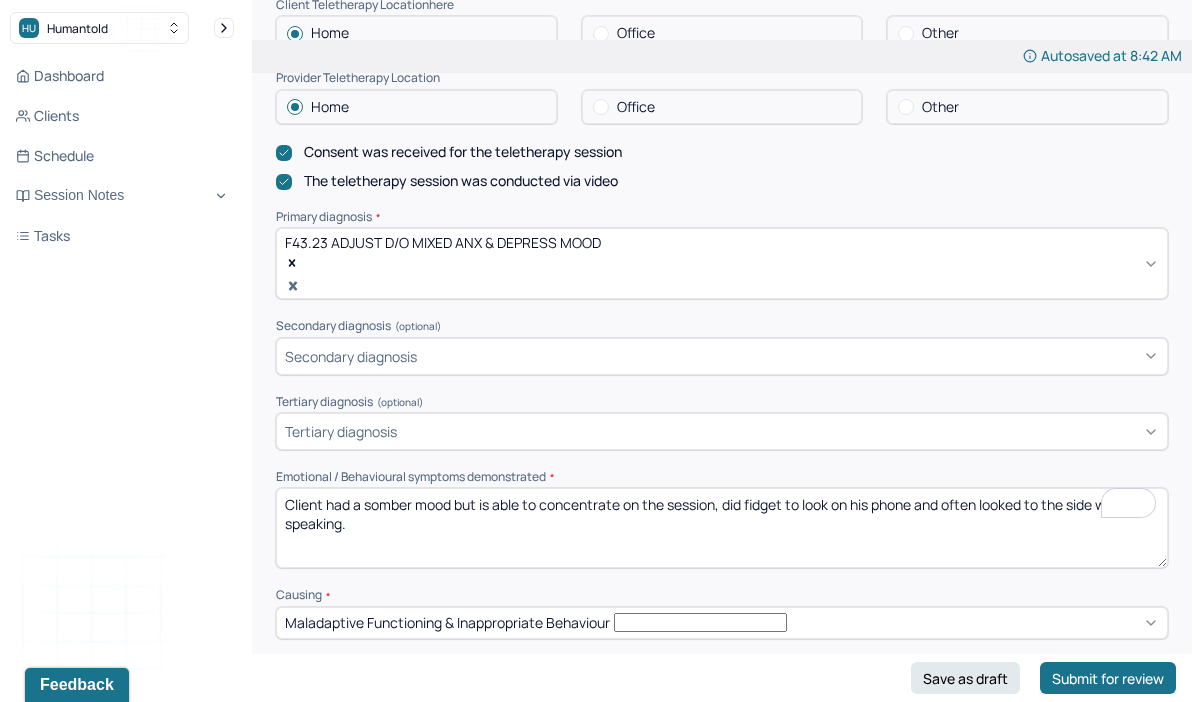 drag, startPoint x: 404, startPoint y: 480, endPoint x: 280, endPoint y: 463, distance: 125.1599 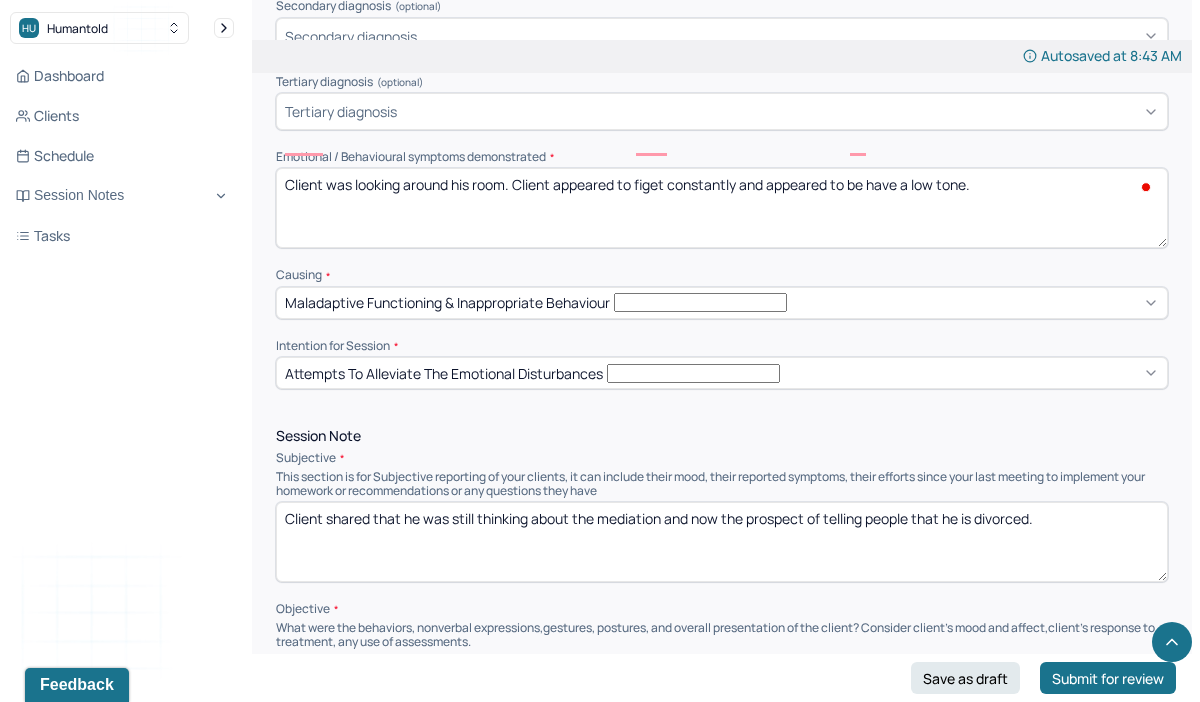scroll, scrollTop: 986, scrollLeft: 0, axis: vertical 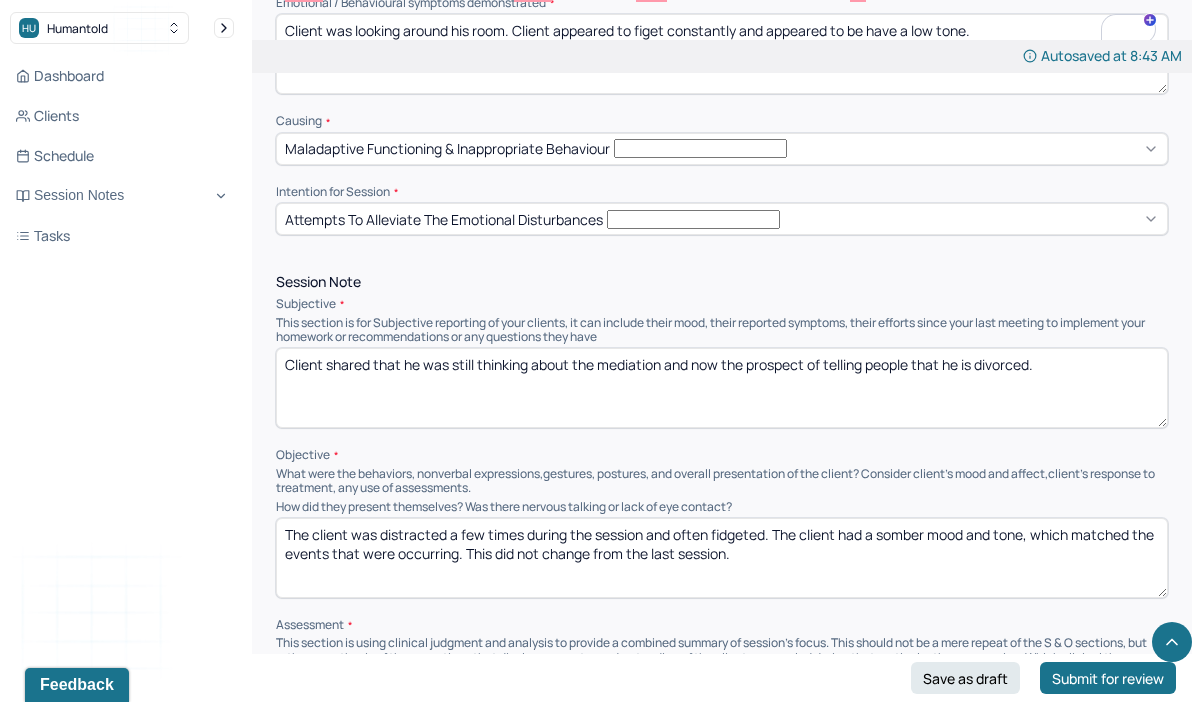 type on "Client was looking around his room. Client appeared to figet constantly and appeared to be have a low tone." 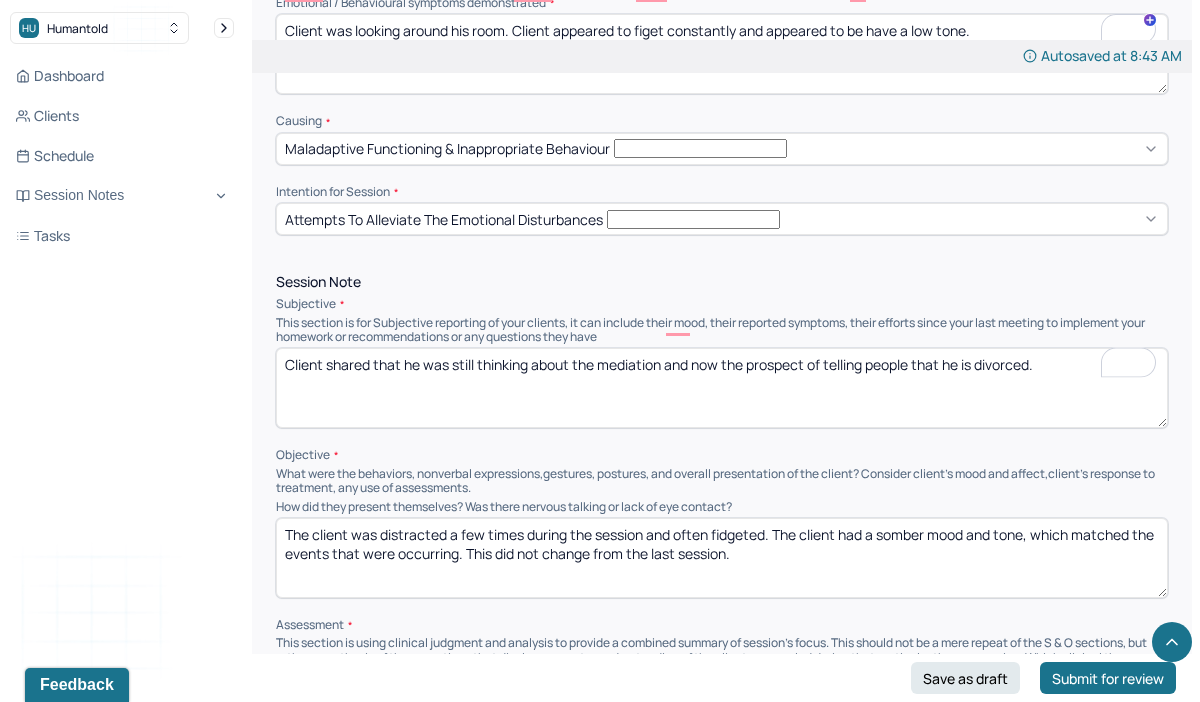 drag, startPoint x: 1044, startPoint y: 329, endPoint x: 277, endPoint y: 320, distance: 767.0528 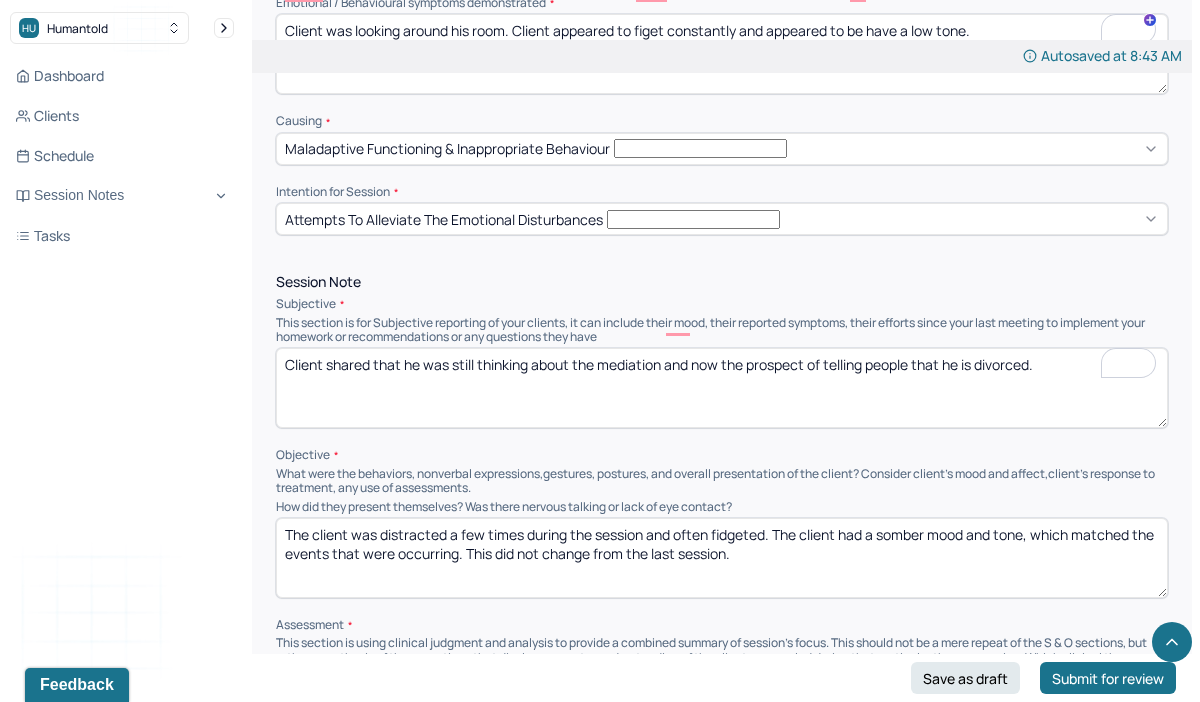 drag, startPoint x: 1061, startPoint y: 321, endPoint x: 370, endPoint y: 293, distance: 691.5671 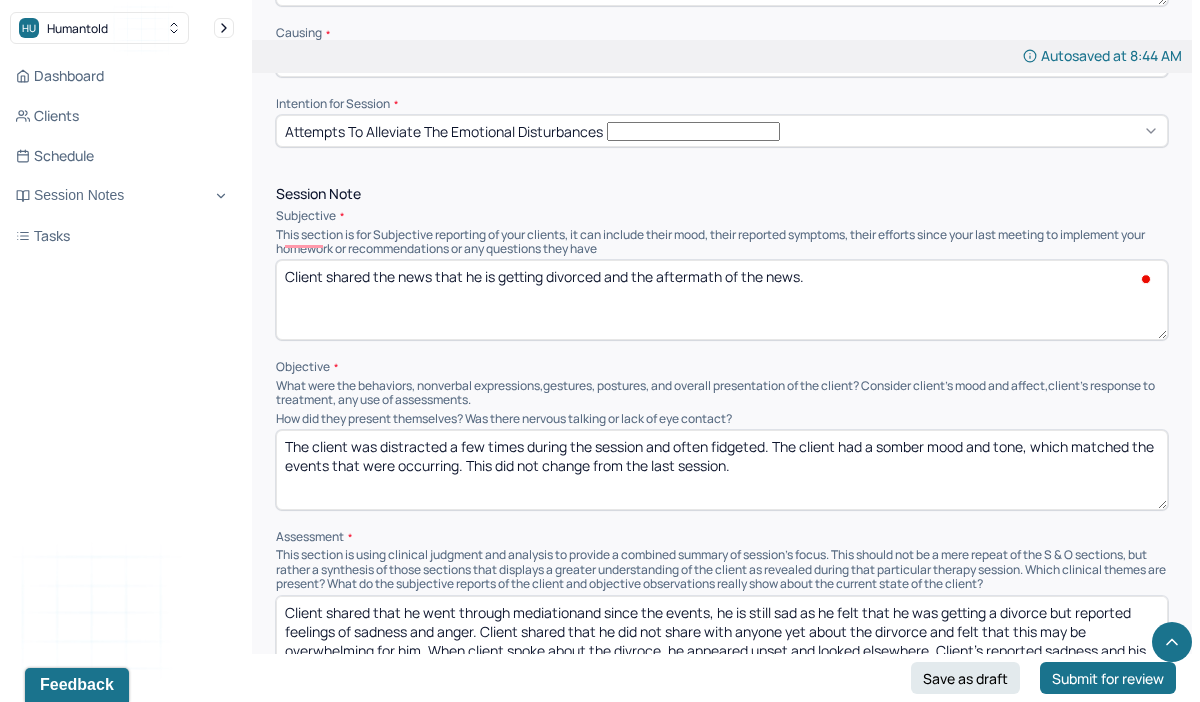scroll, scrollTop: 1115, scrollLeft: 0, axis: vertical 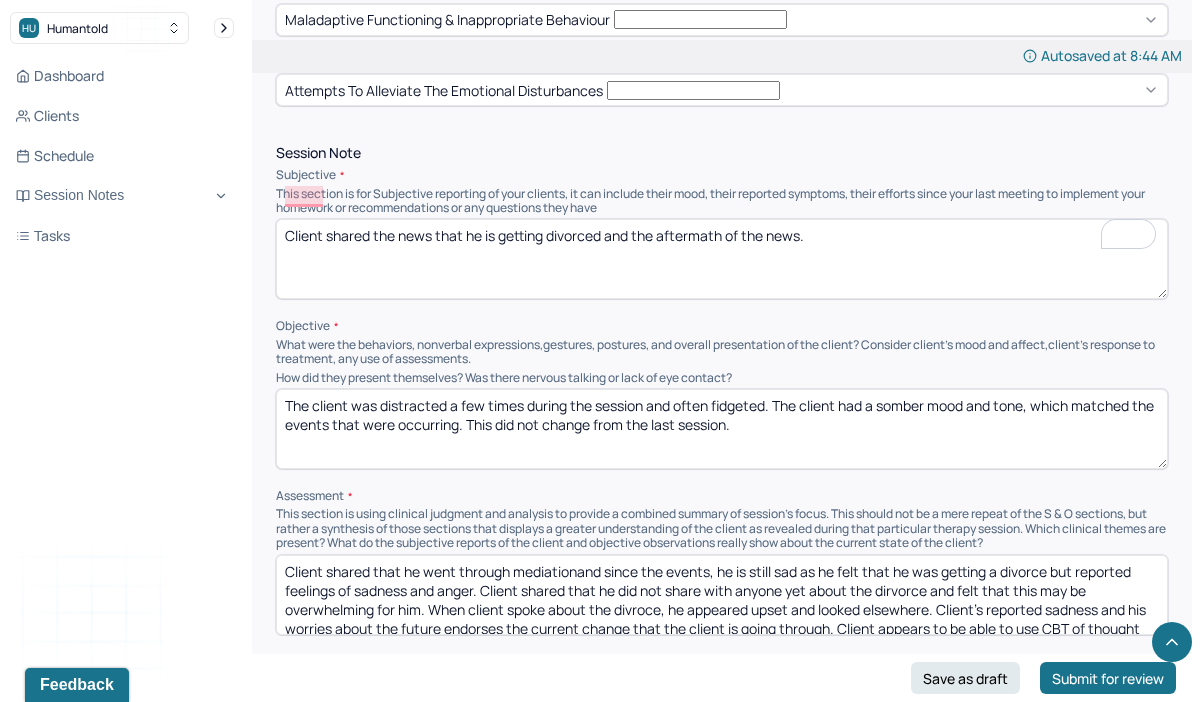 type on "Client shared the news that he is getting divorced and the aftermath of the news." 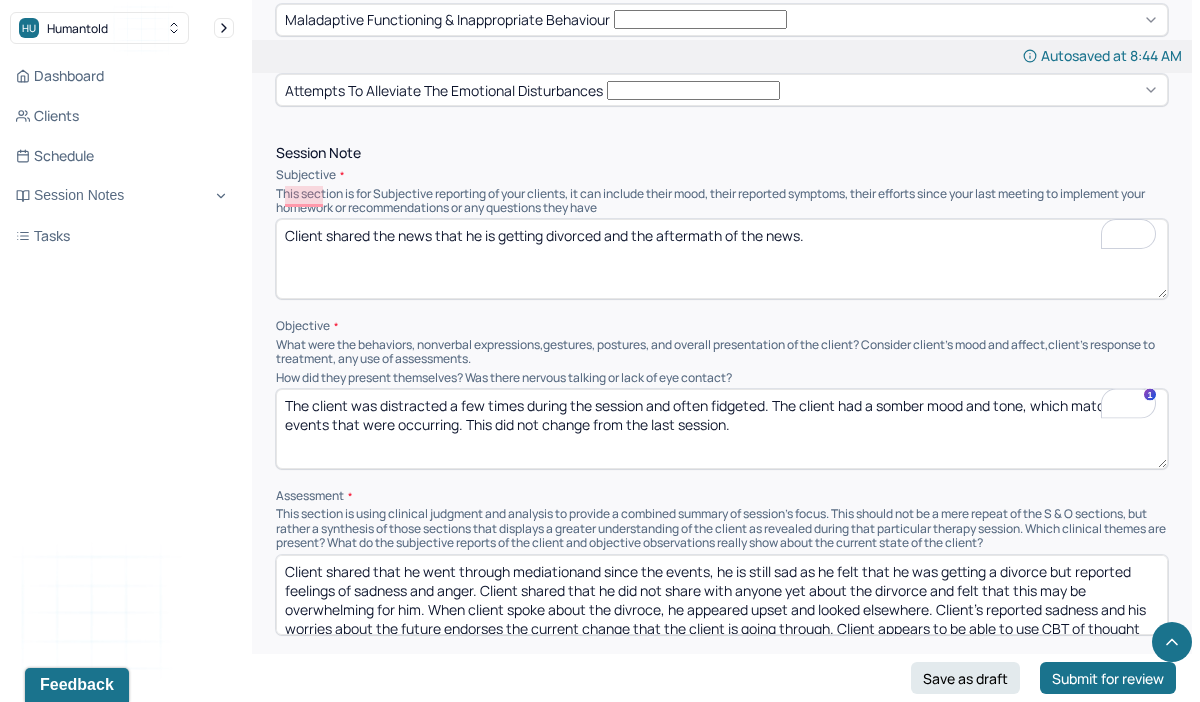 drag, startPoint x: 286, startPoint y: 363, endPoint x: 775, endPoint y: 396, distance: 490.11224 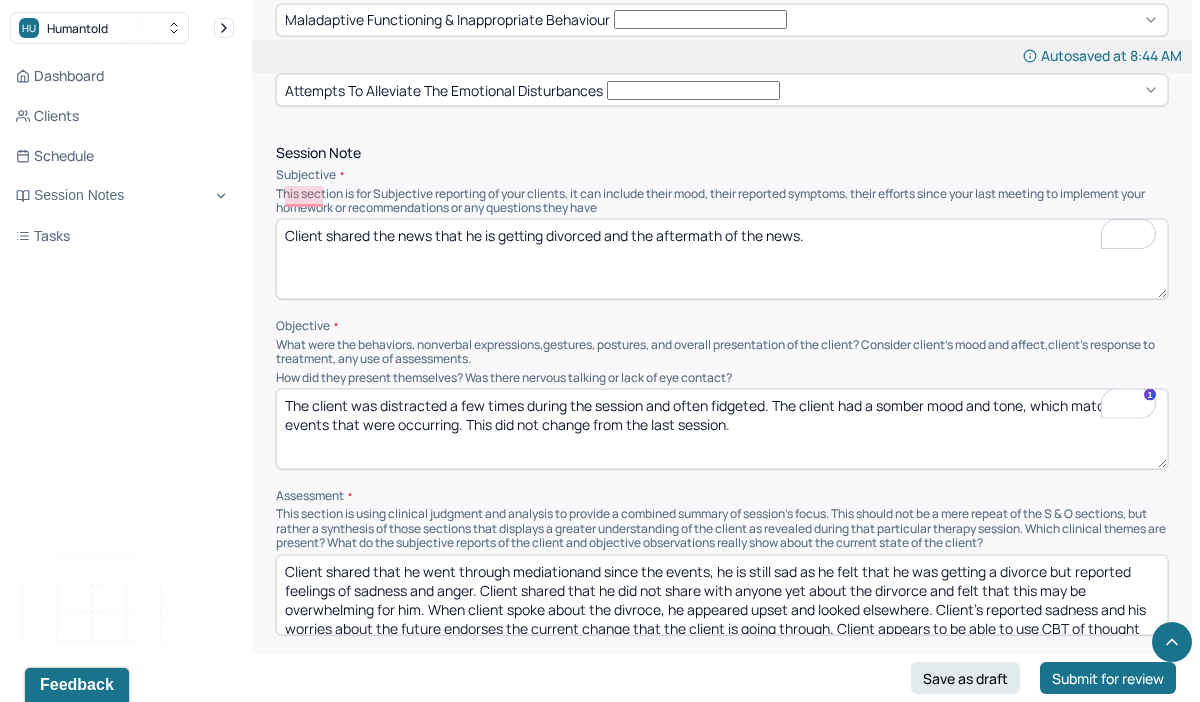 click on "The client was distracted a few times during the session and often fidgeted. The client had a somber mood and tone, which matched the events that were occurring. This did not change from the last session." at bounding box center (722, 429) 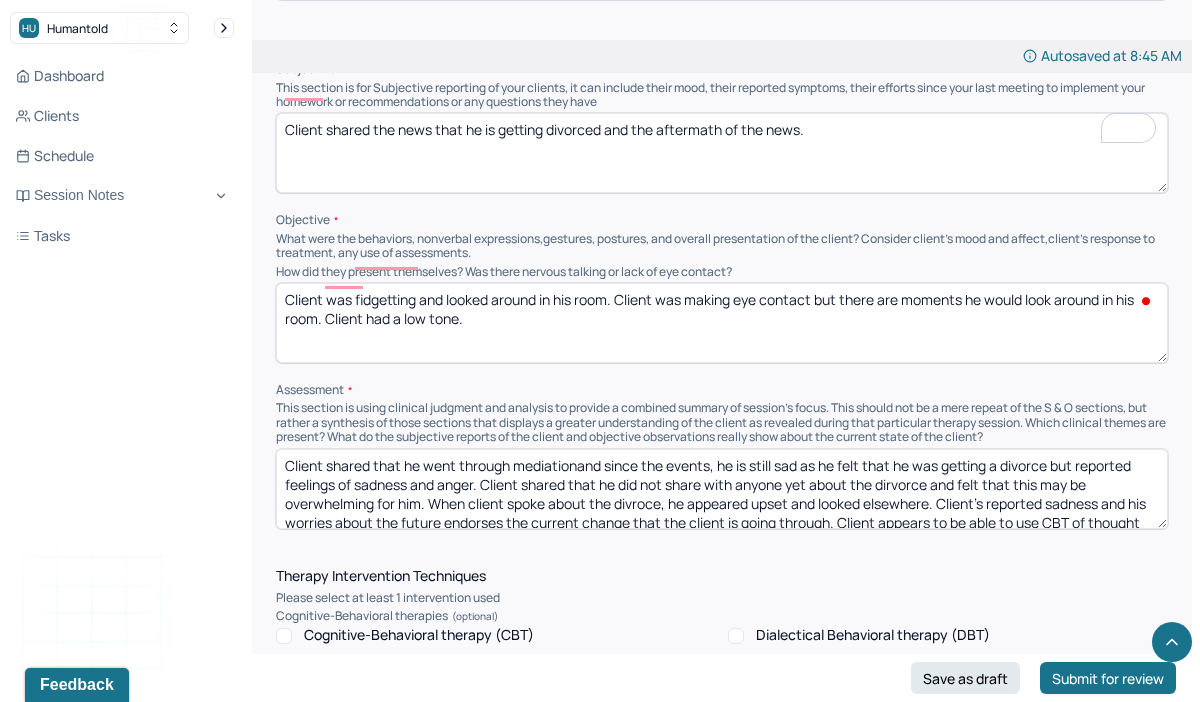 scroll, scrollTop: 1226, scrollLeft: 0, axis: vertical 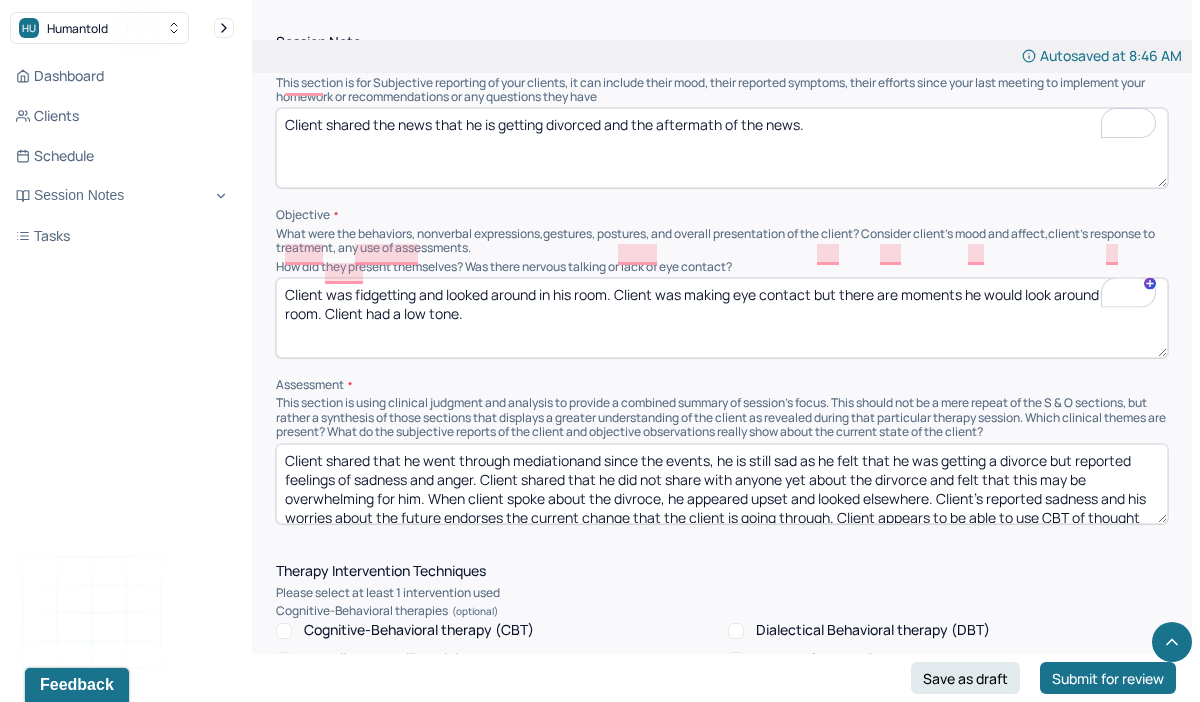 type on "Client was fidgetting and looked around in his room. Client was making eye contact but there are moments he would look around in his room. Client had a low tone." 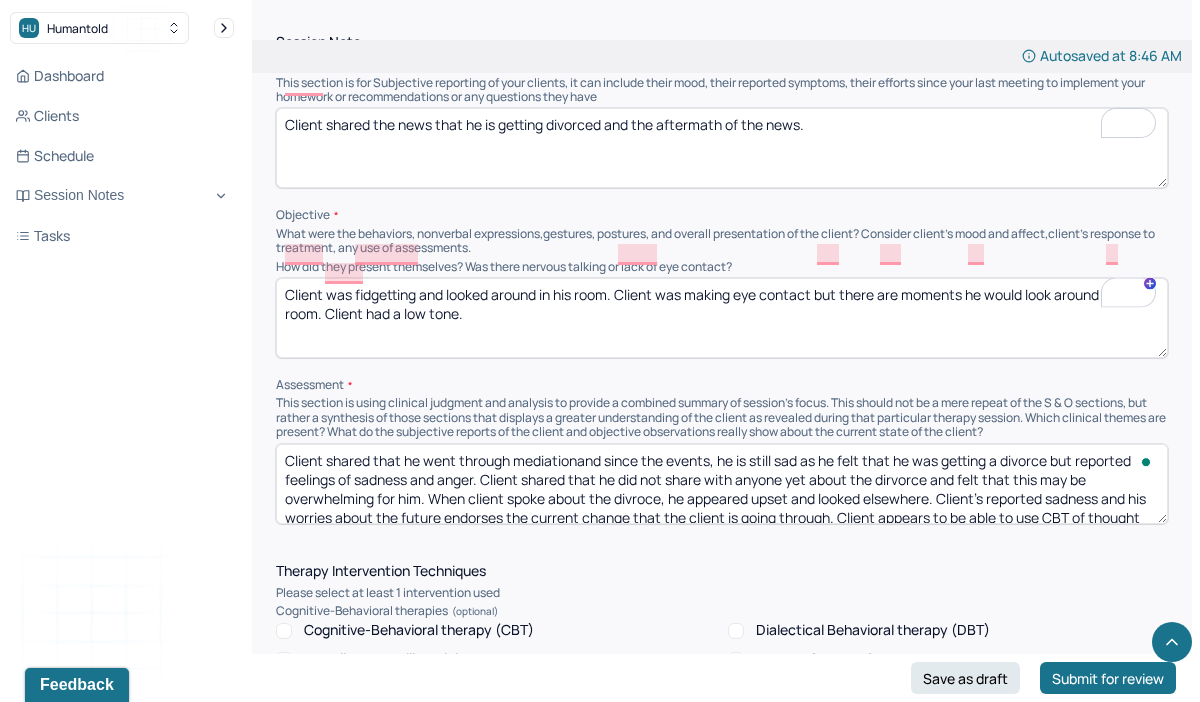 scroll, scrollTop: 28, scrollLeft: 0, axis: vertical 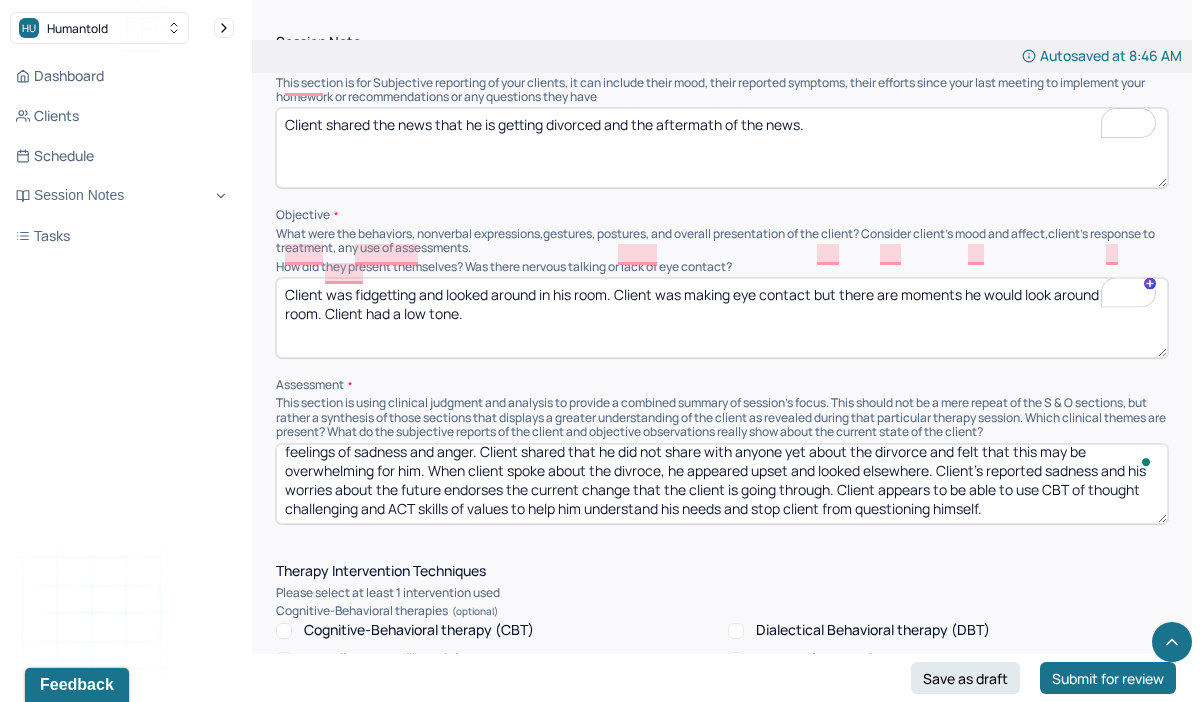 drag, startPoint x: 284, startPoint y: 415, endPoint x: 496, endPoint y: 524, distance: 238.37994 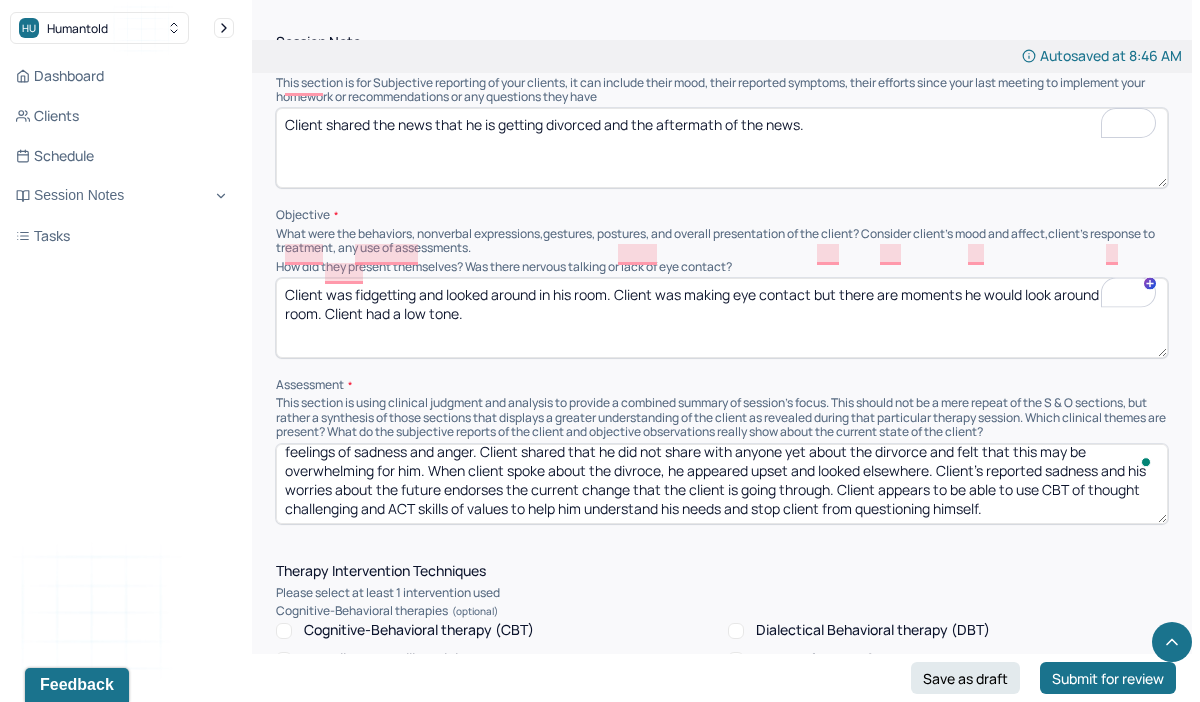 click on "Instructions The fields marked with an asterisk ( * ) are required before you can submit your notes. Before you can submit your session notes, they must be signed. You have the option to save your notes as a draft before making a submission. Appointment location * Teletherapy Client Teletherapy Location here Home Office Other Provider Teletherapy Location Home Office Other Consent was received for the teletherapy session The teletherapy session was conducted via video Primary diagnosis * F43.23 ADJUST D/O MIXED ANX & DEPRESS MOOD Secondary diagnosis (optional) Secondary diagnosis Tertiary diagnosis (optional) Tertiary diagnosis Emotional / Behavioural symptoms demonstrated * Client was looking around his room. Client appeared to figet constantly and appeared to be have a low tone.  Causing * Maladaptive Functioning & Inappropriate Behaviour Intention for Session * Attempts to alleviate the emotional disturbances Session Note Subjective Objective Assessment Therapy Intervention Techniques Trauma-focused CBT *" at bounding box center (722, 814) 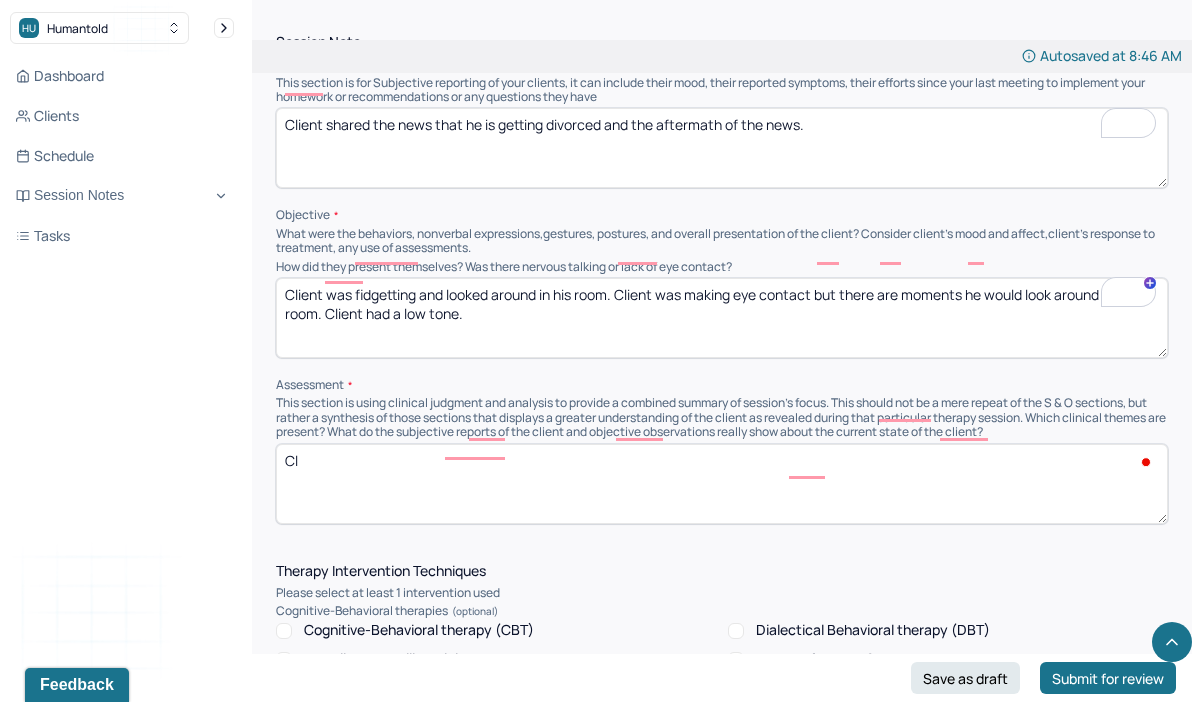 scroll, scrollTop: 0, scrollLeft: 0, axis: both 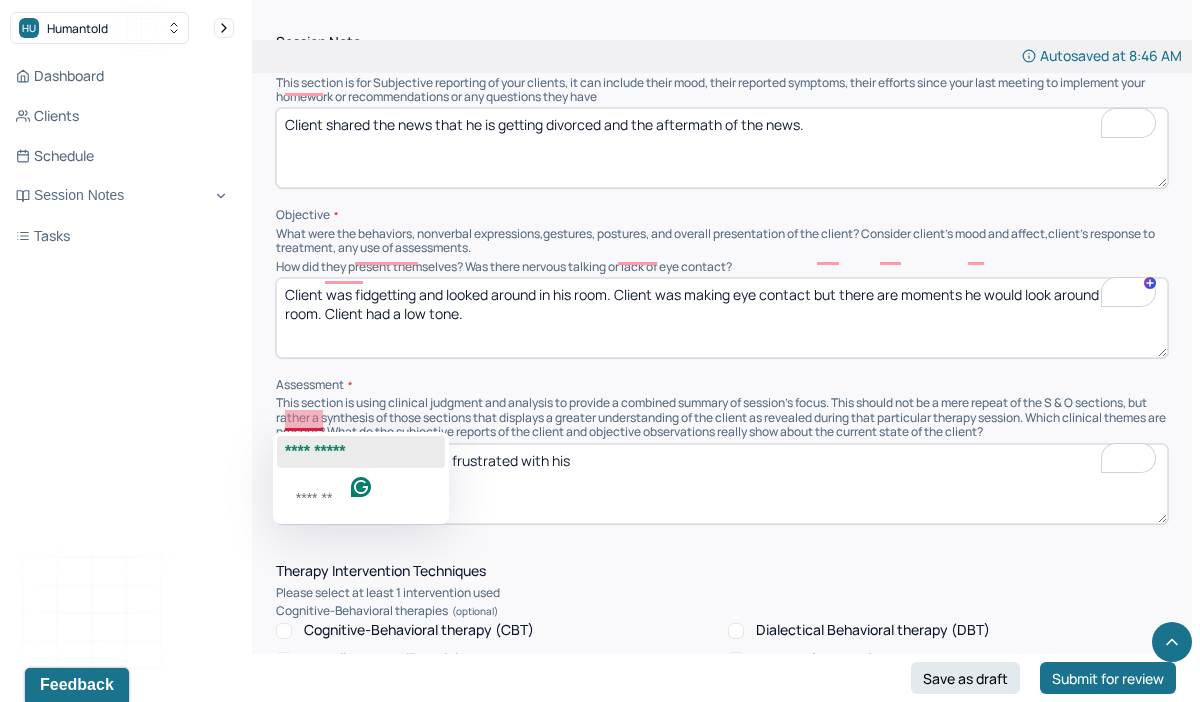 click on "**********" 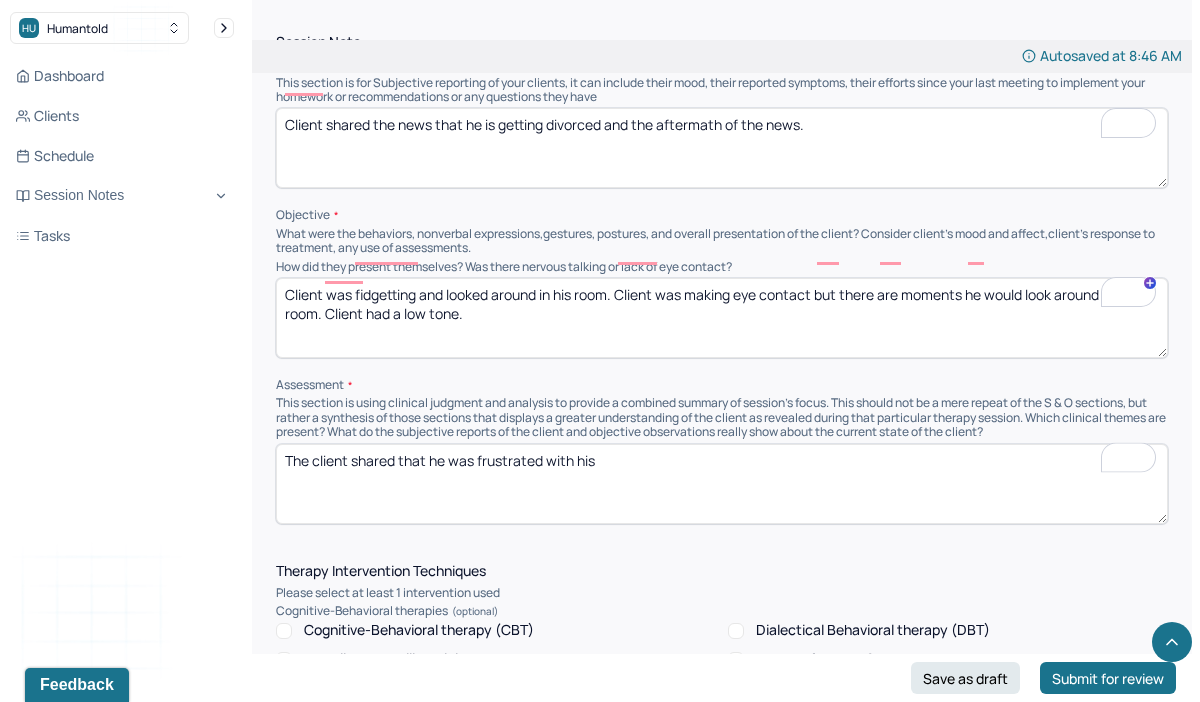 click on "Client shared that he was frustrated with his" at bounding box center (722, 484) 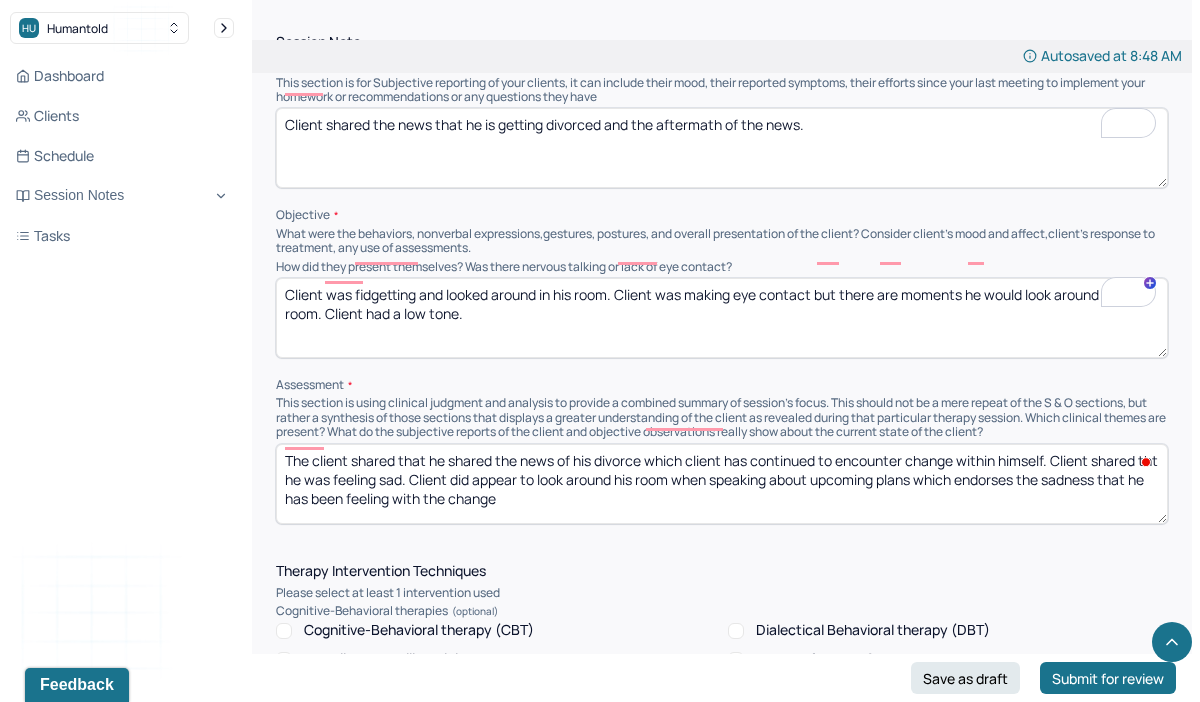 type on "The client shared that he shared the news of his divorce which client has continued to encounter change within himself. Client shared tht he was feeling sad. Client did appear to look around his room when speaking about upcoming plans which endorses the sadness that he has been feeling with the change" 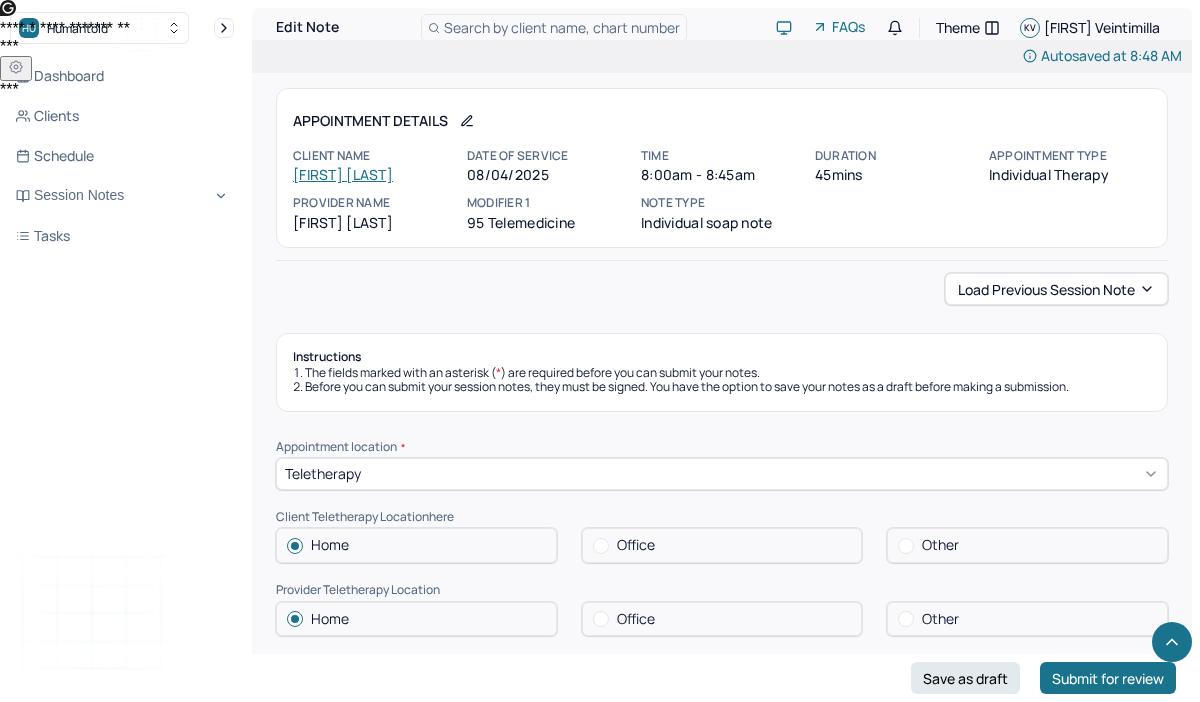 scroll, scrollTop: 1226, scrollLeft: 0, axis: vertical 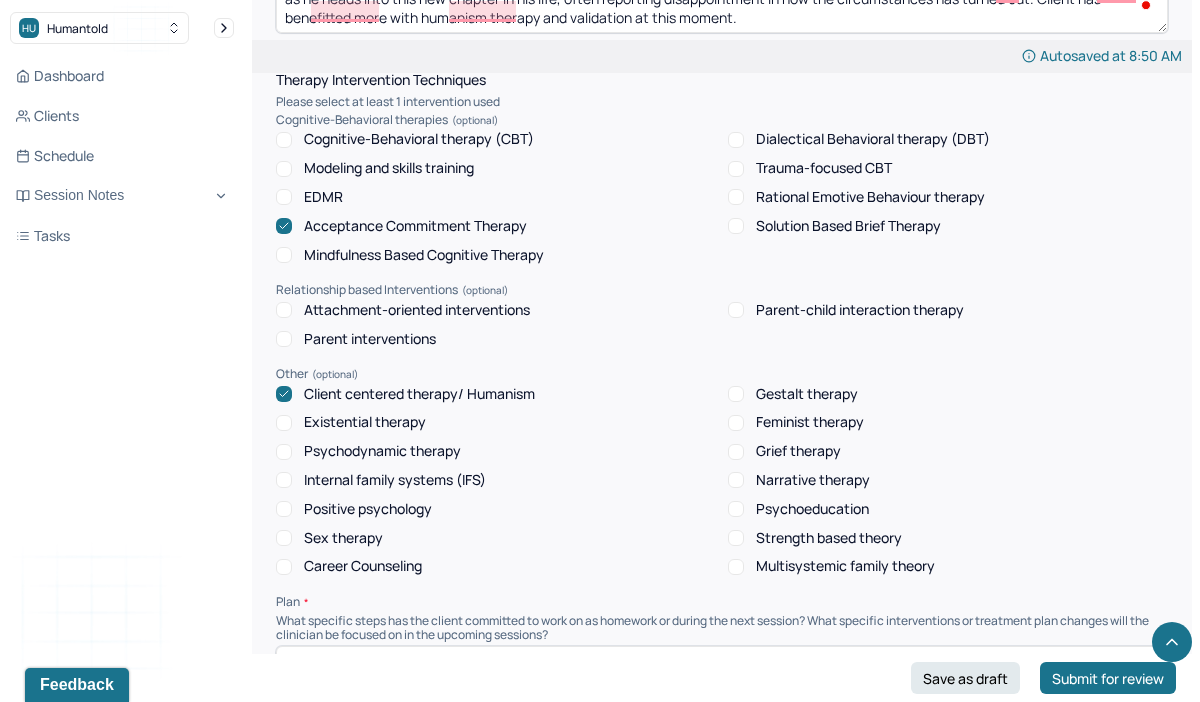type on "The client shared that he shared the news of his divorce which client has continued to encounter change within himself. Client shared tht he was feeling sad. Client did appear to look around his room when speaking about upcoming plans which endorses the sadness that he has been feeling with the change. Client shared that he has made plan but his tone indicated the uncertainty of these plans often appearing distracted after expressing that he has been sharing the news with his colleagues. The client discusses the feeling of sadness as he heads into this new chapter in his life, often reporting disappointment in how the circumstances has turned out. Client has benefitted more with humanism therapy and validation at this moment." 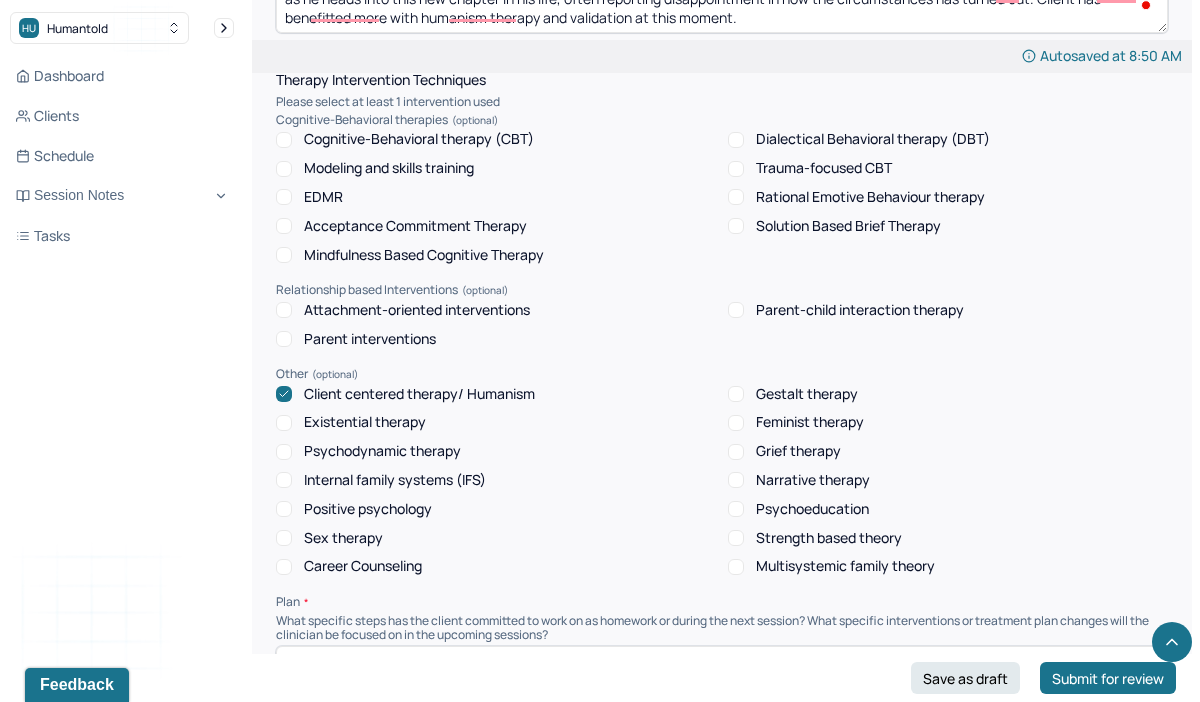 scroll, scrollTop: 1820, scrollLeft: 0, axis: vertical 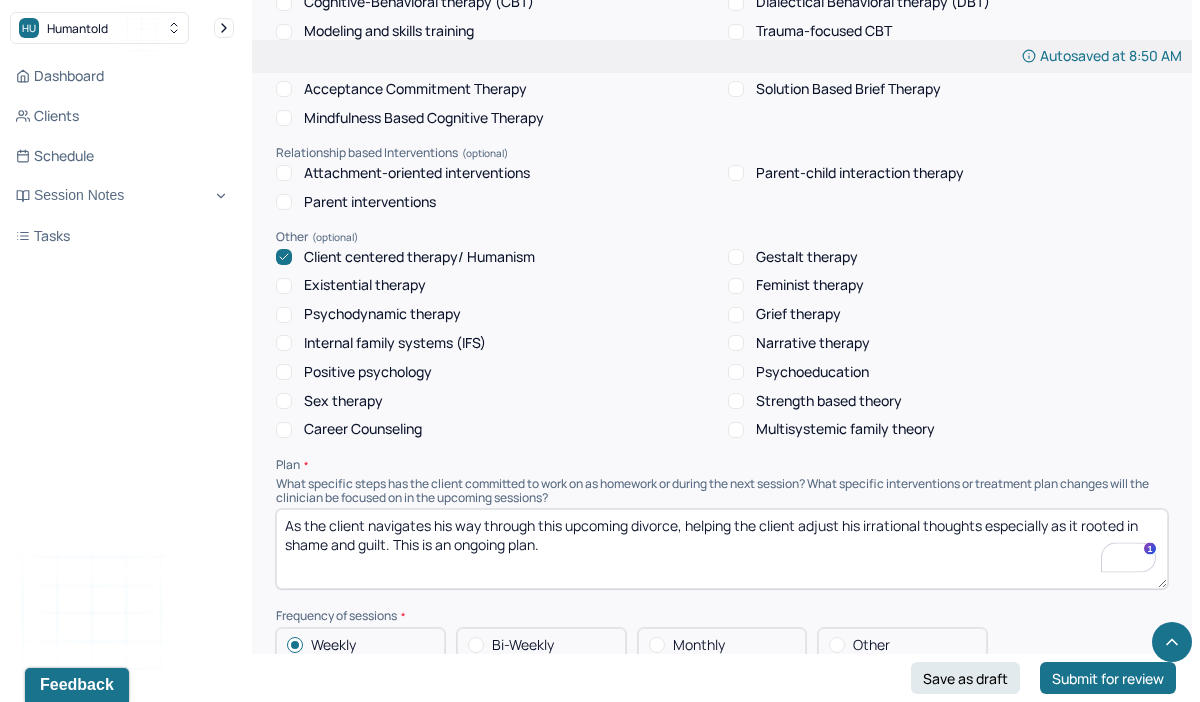 drag, startPoint x: 568, startPoint y: 535, endPoint x: 243, endPoint y: 511, distance: 325.88495 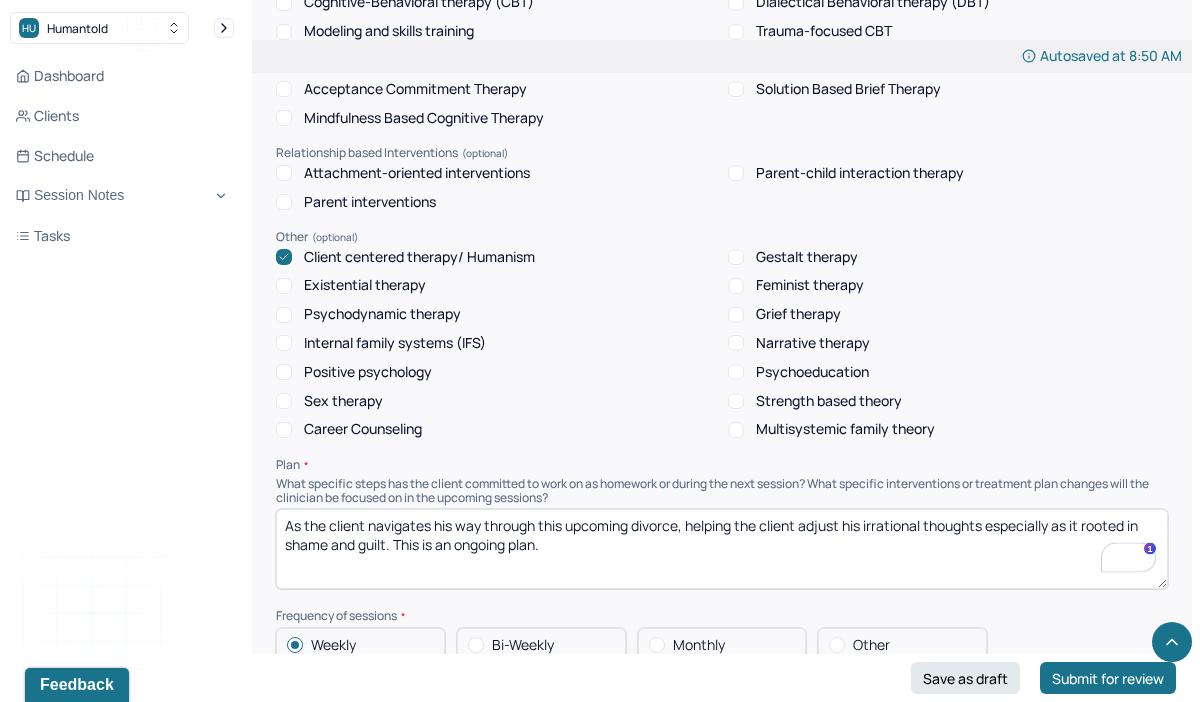 scroll, scrollTop: 47, scrollLeft: 0, axis: vertical 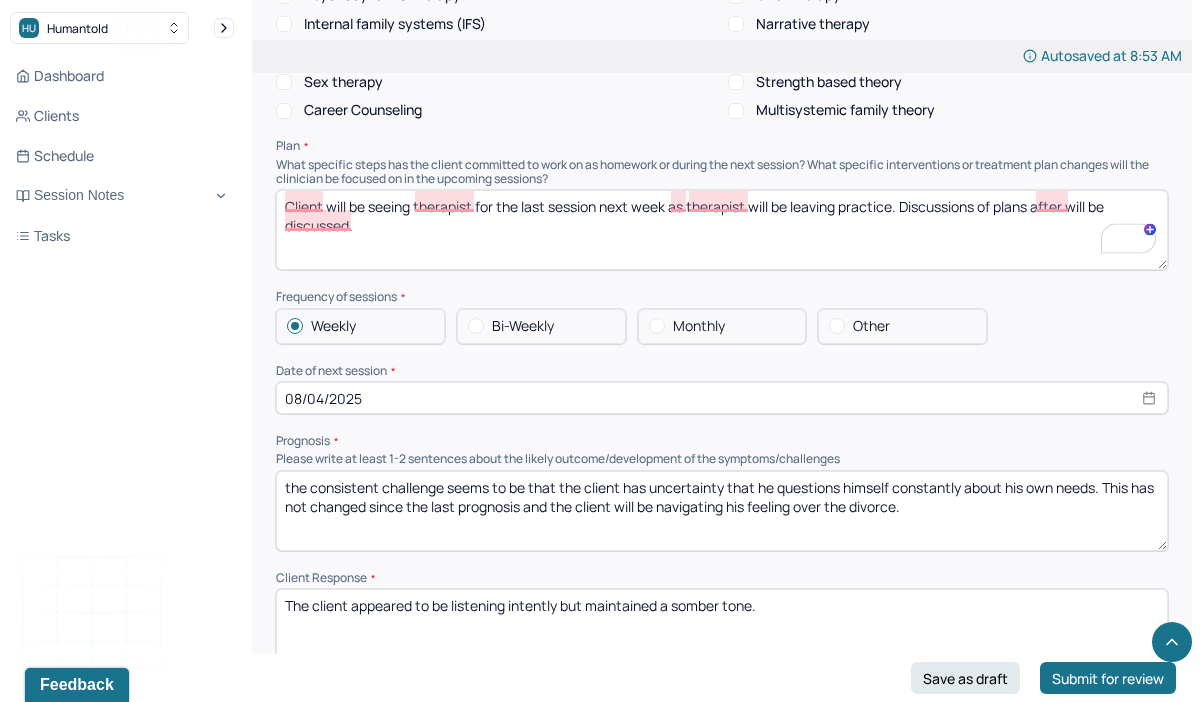 type on "Client will be seeing therapist for the last session next week as therapist will be leaving practice. Discussions of plans after will be discussed." 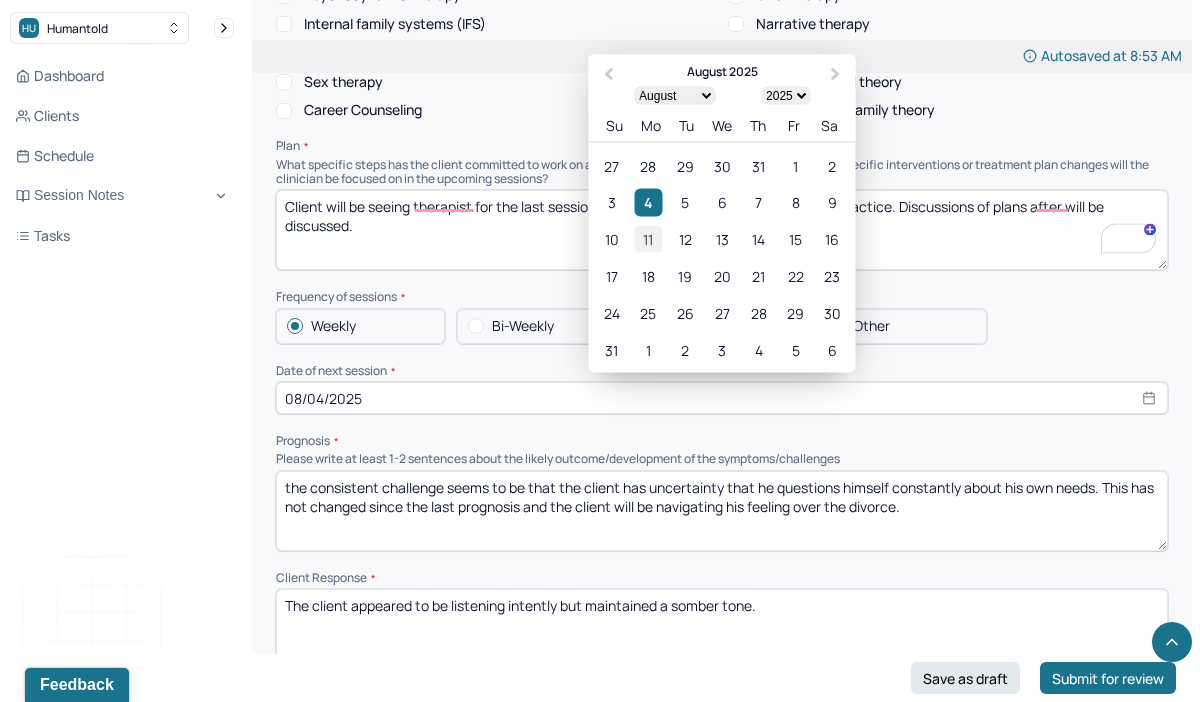 click on "11" at bounding box center [648, 239] 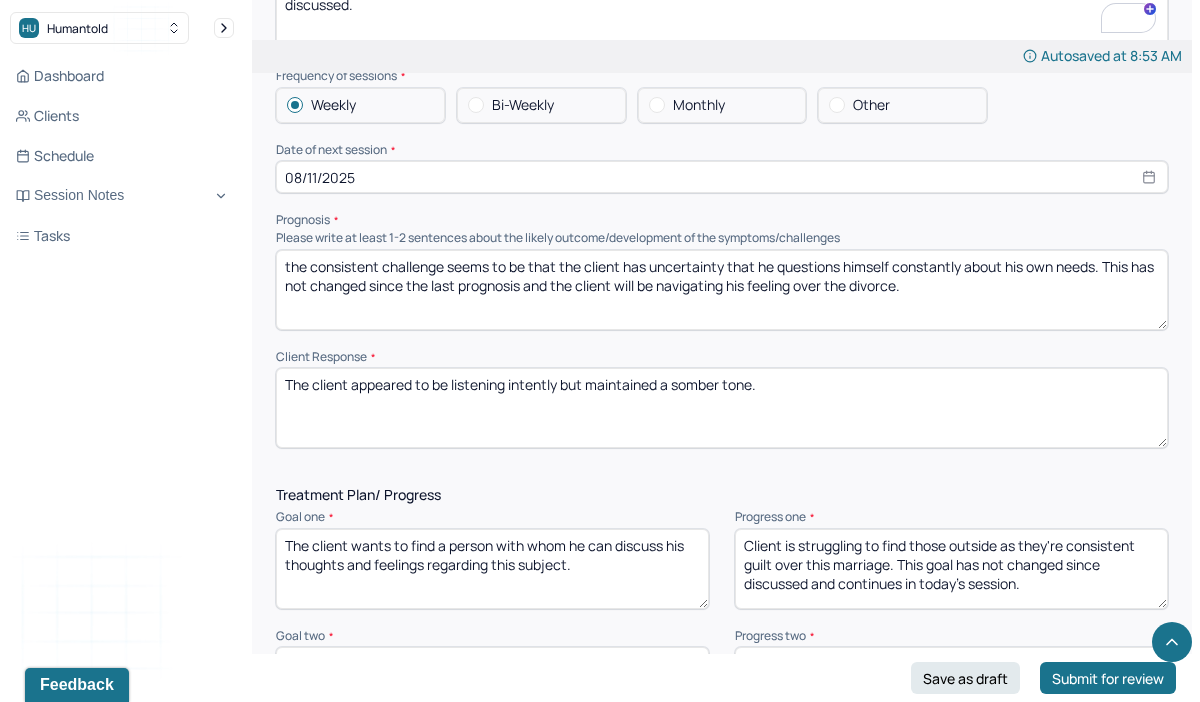scroll, scrollTop: 2368, scrollLeft: 0, axis: vertical 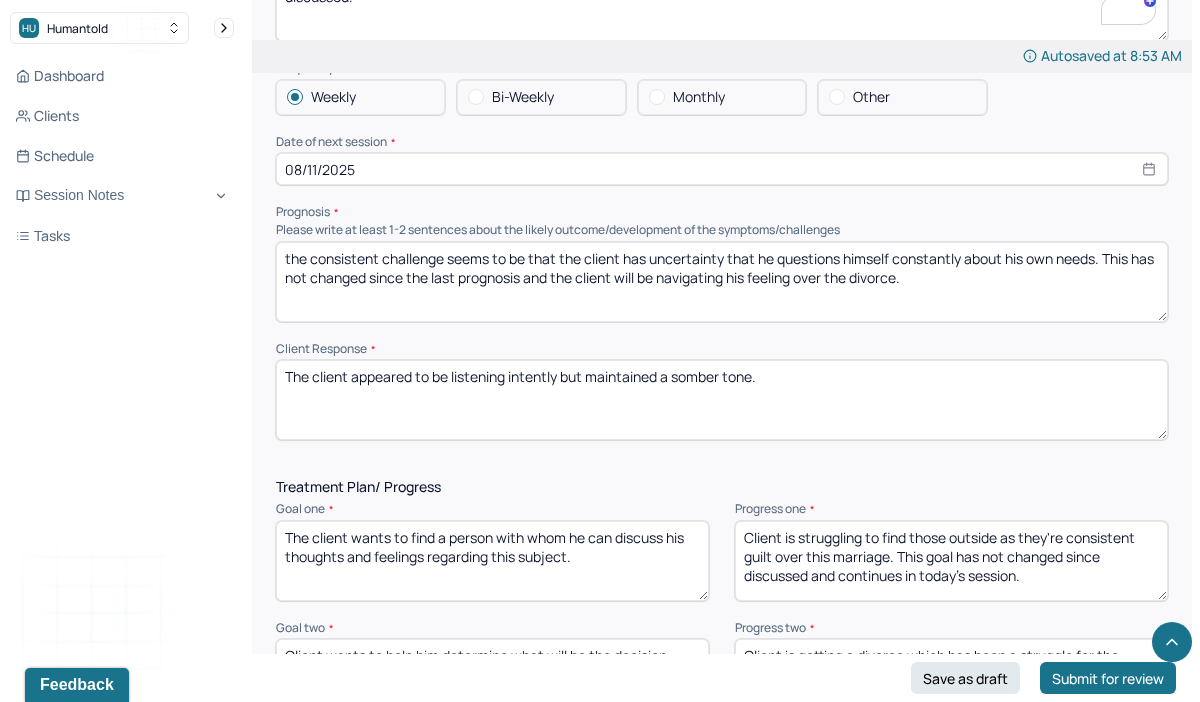 click on "The client appeared to be listening intently but maintained a somber tone." at bounding box center [722, 400] 